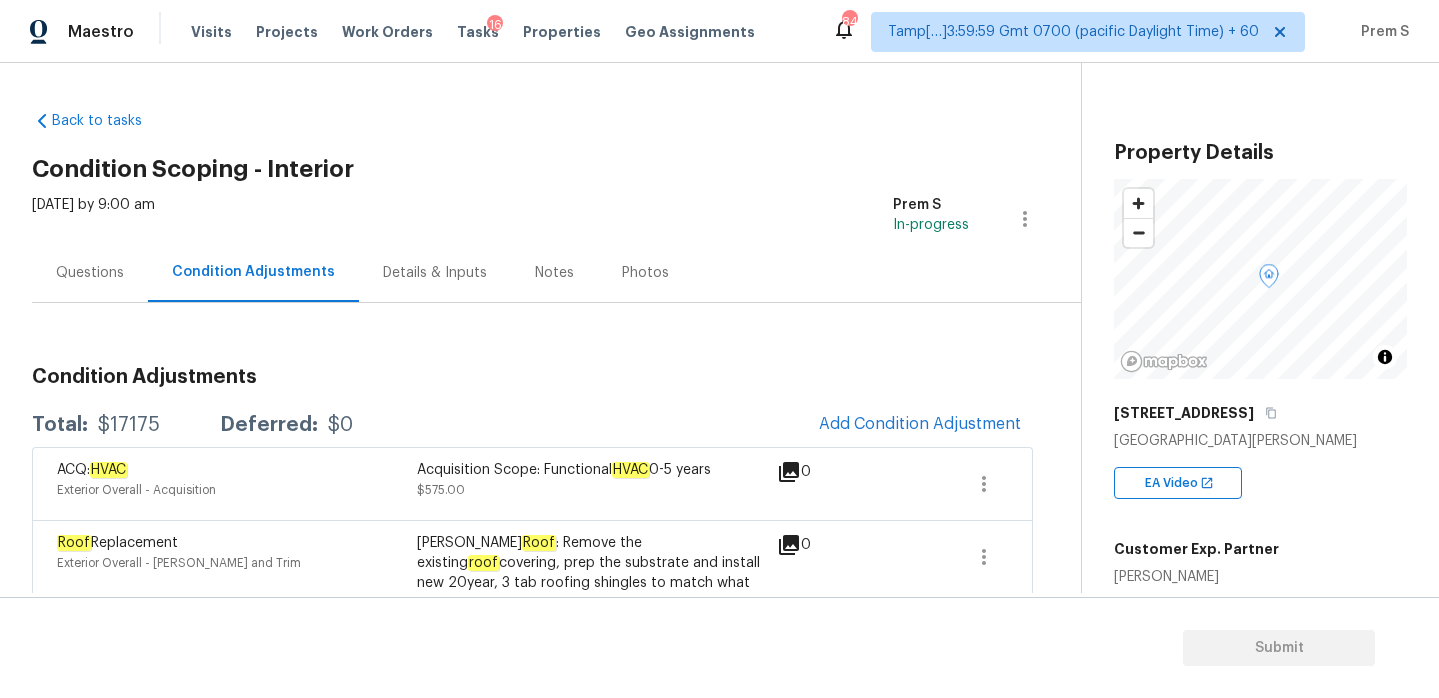 scroll, scrollTop: 0, scrollLeft: 0, axis: both 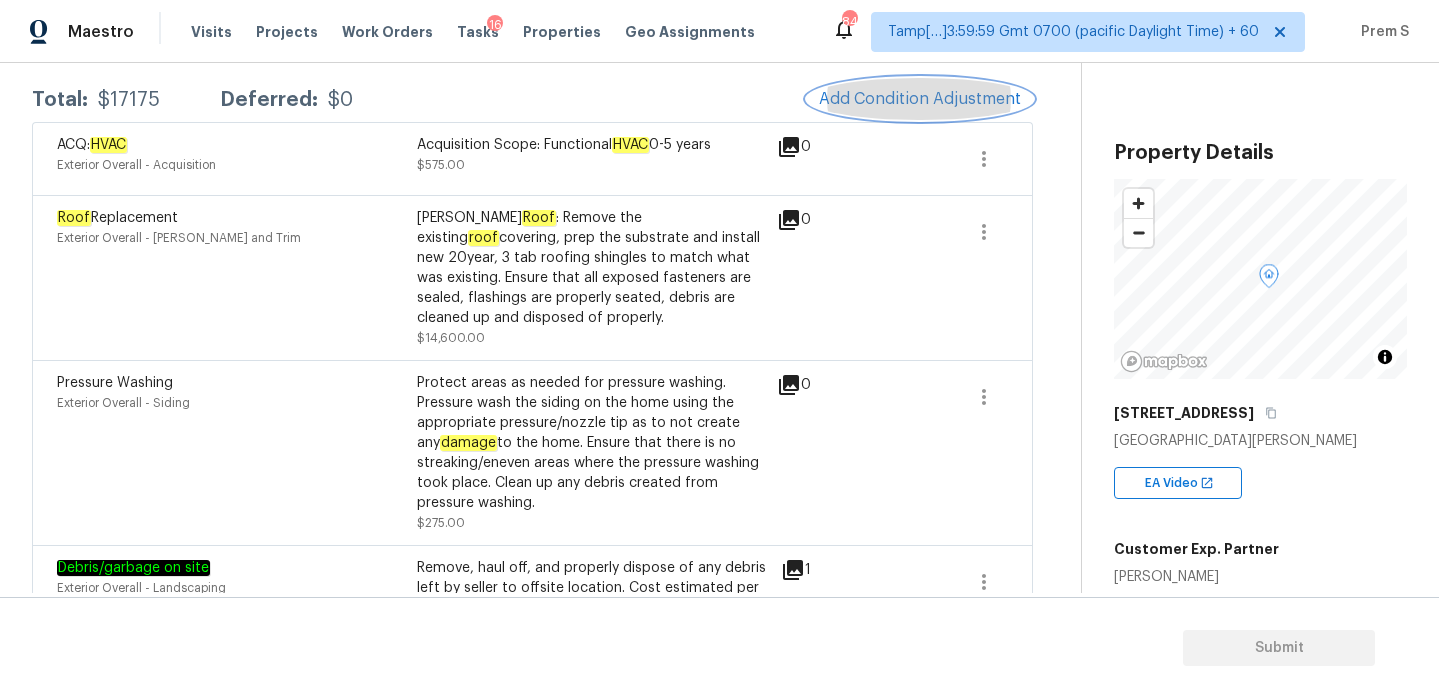 click on "Add Condition Adjustment" at bounding box center (920, 99) 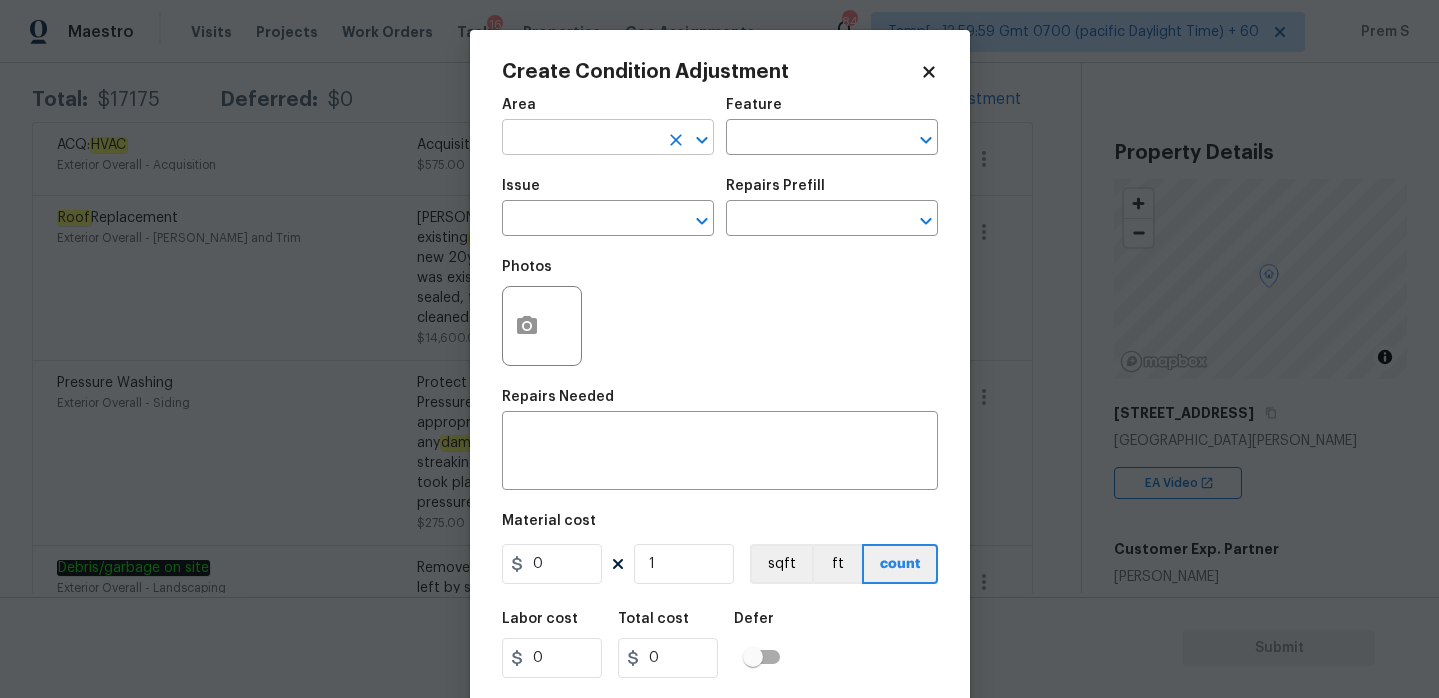 click at bounding box center (580, 139) 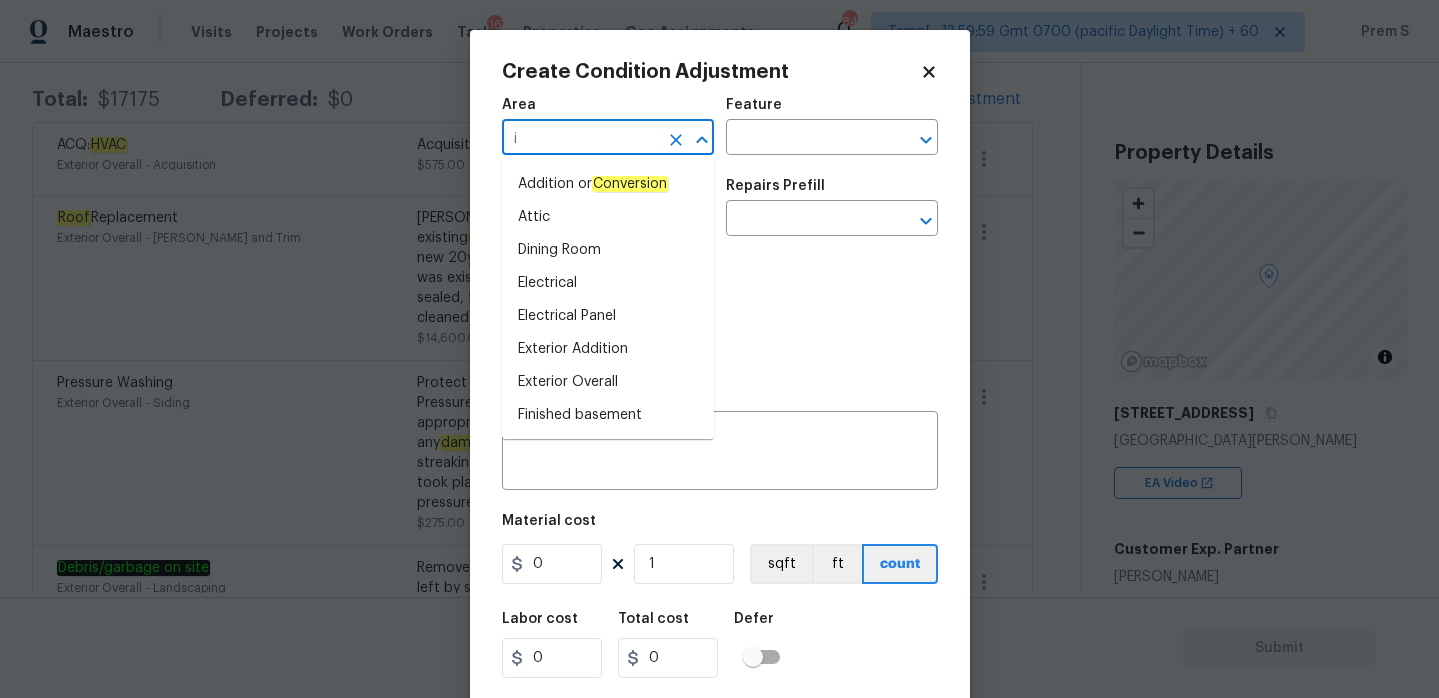type on "in" 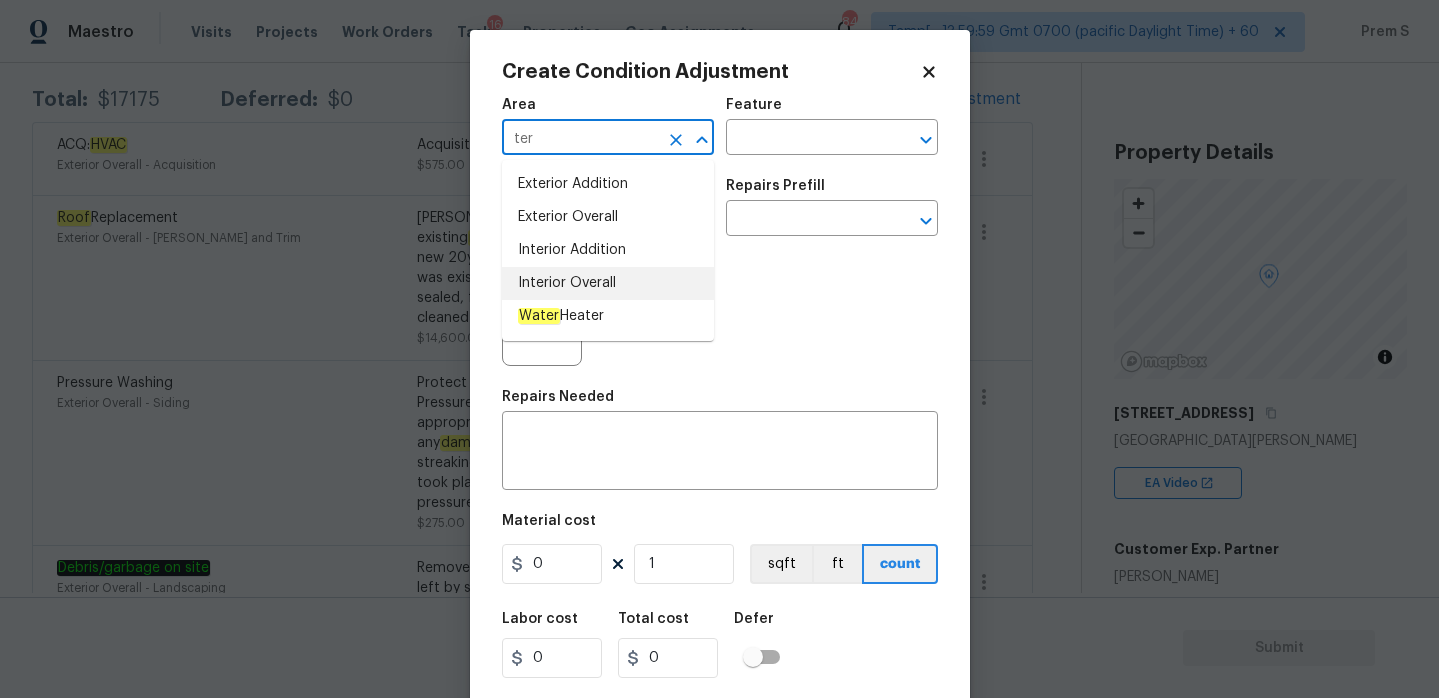 click on "Interior Overall" at bounding box center [608, 283] 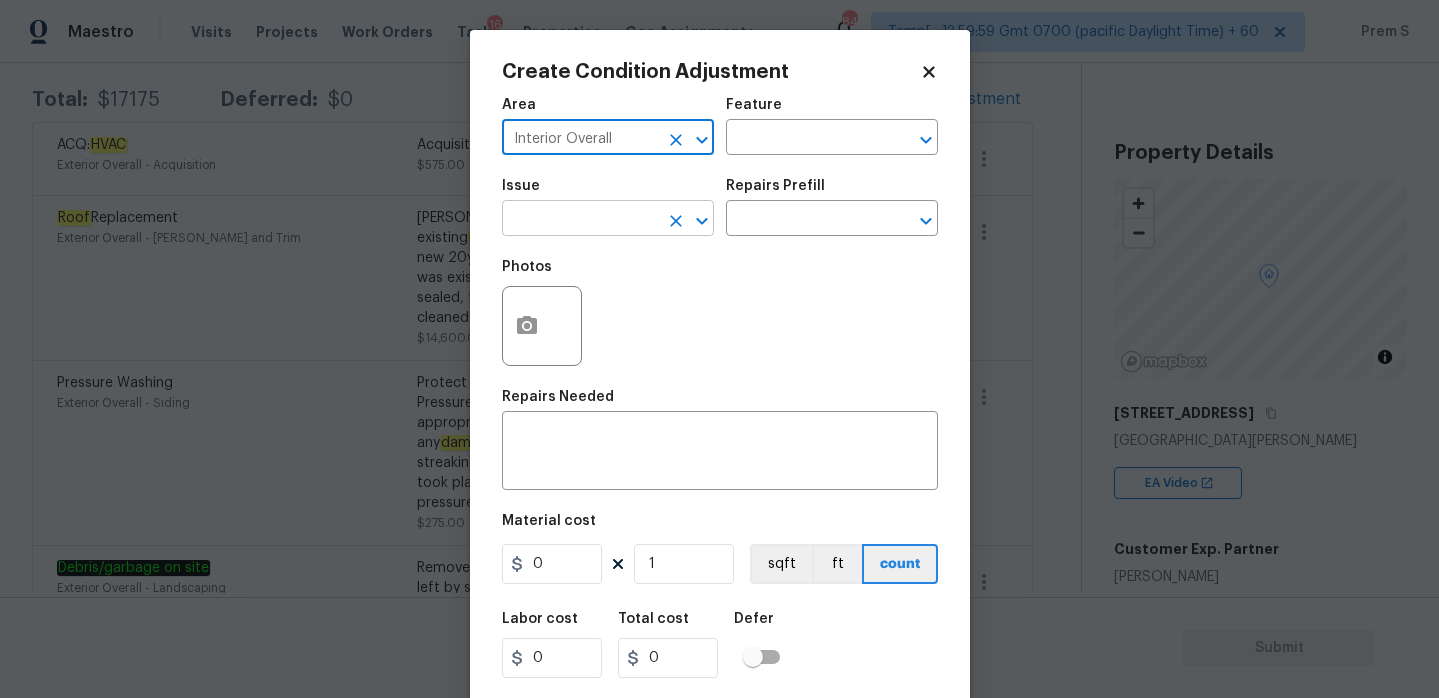 type on "Interior Overall" 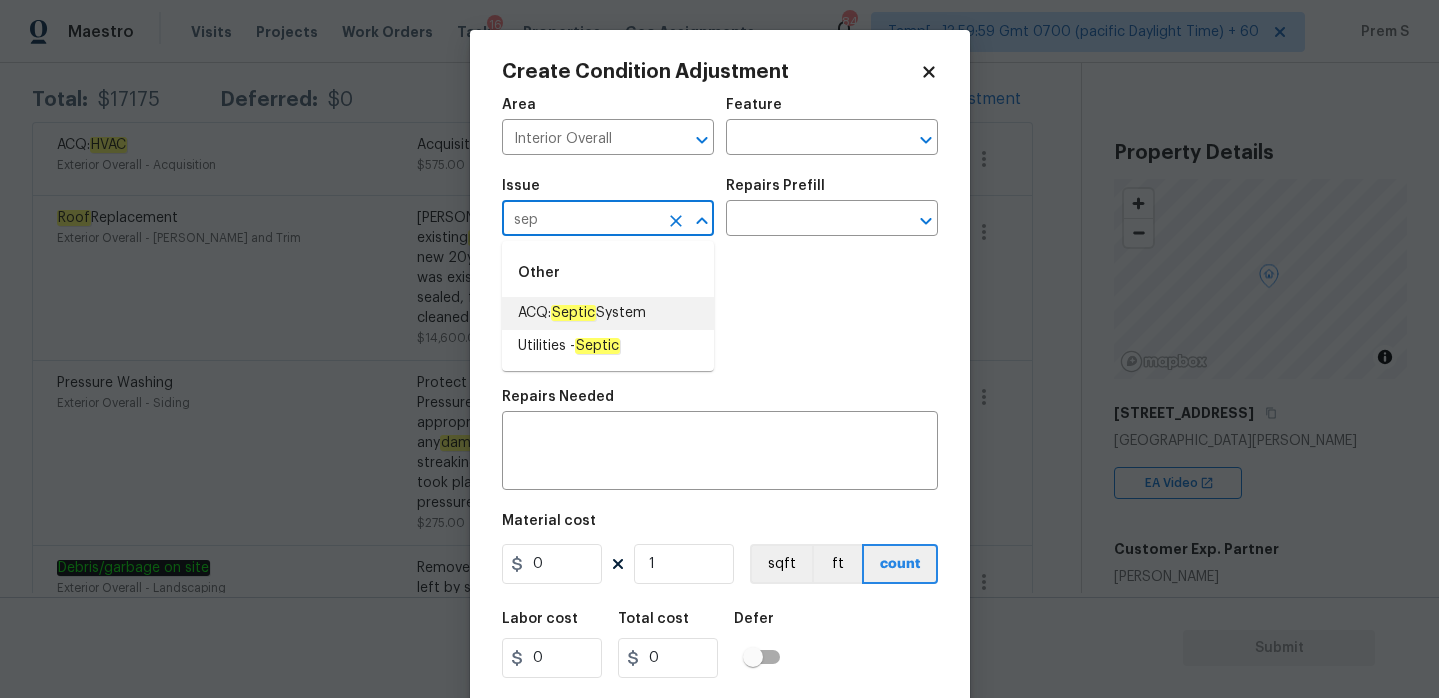 click on "ACQ:  Septic  System" at bounding box center (582, 313) 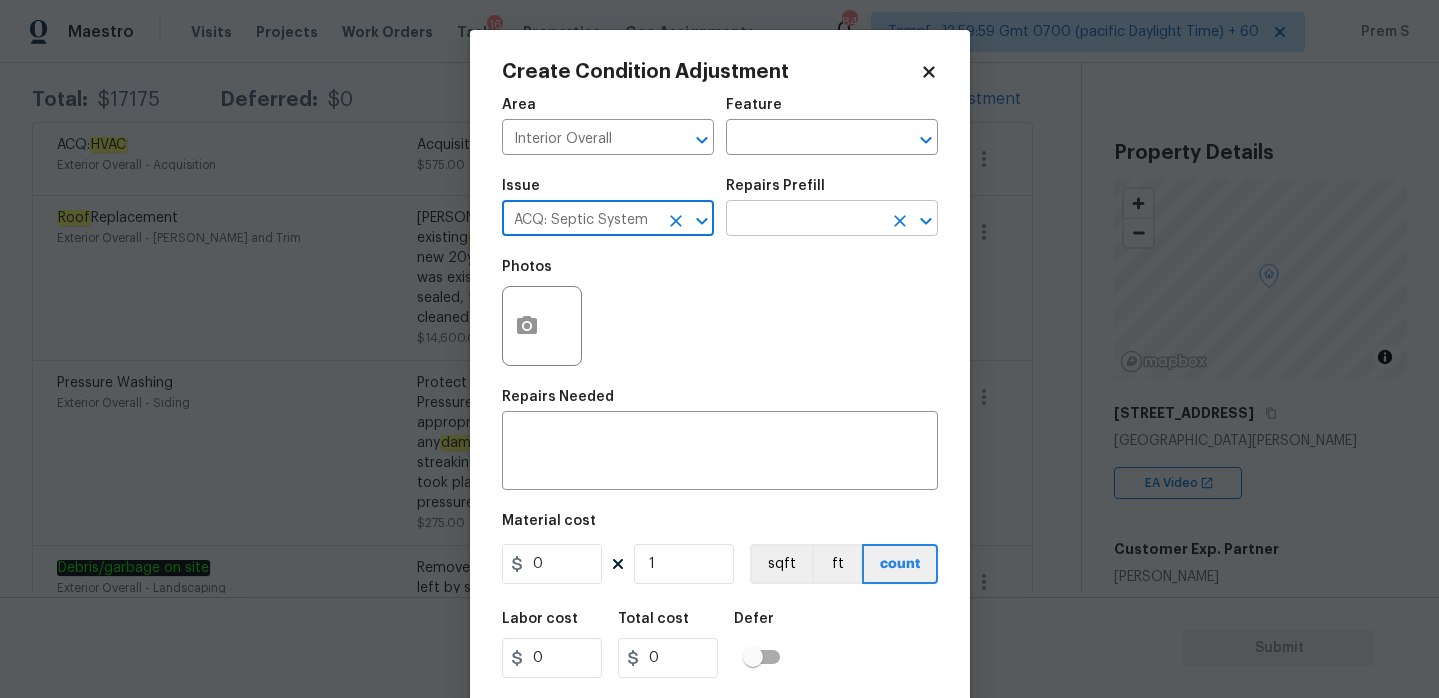 type on "ACQ: Septic System" 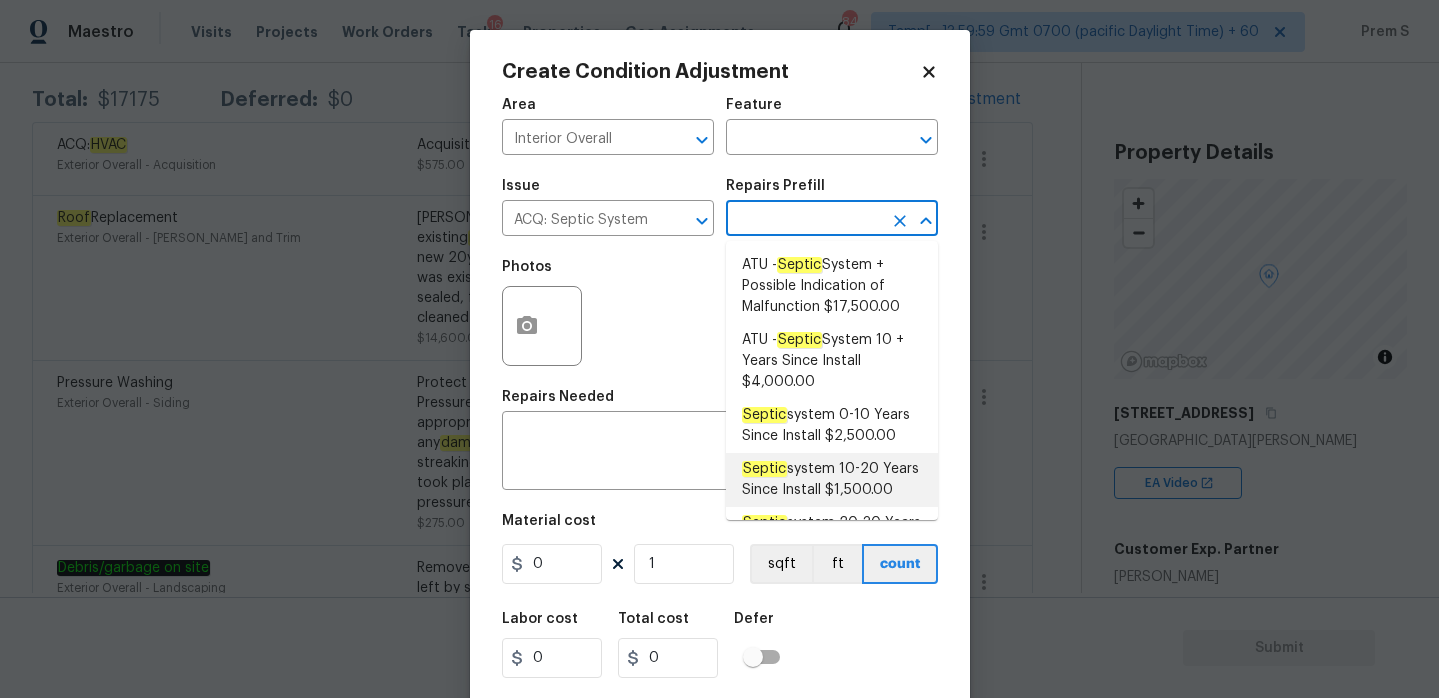 click on "Septic  system 10-20 Years Since Install $1,500.00" at bounding box center (832, 480) 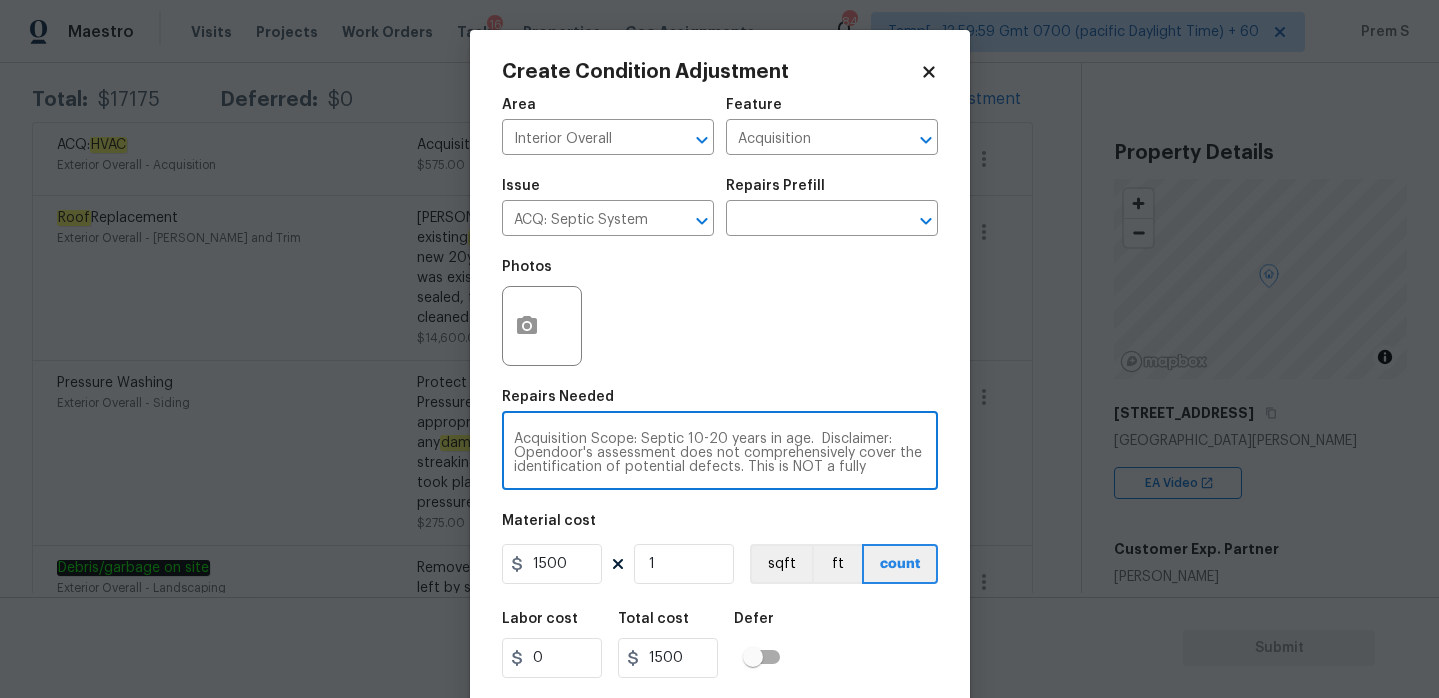 scroll, scrollTop: 98, scrollLeft: 0, axis: vertical 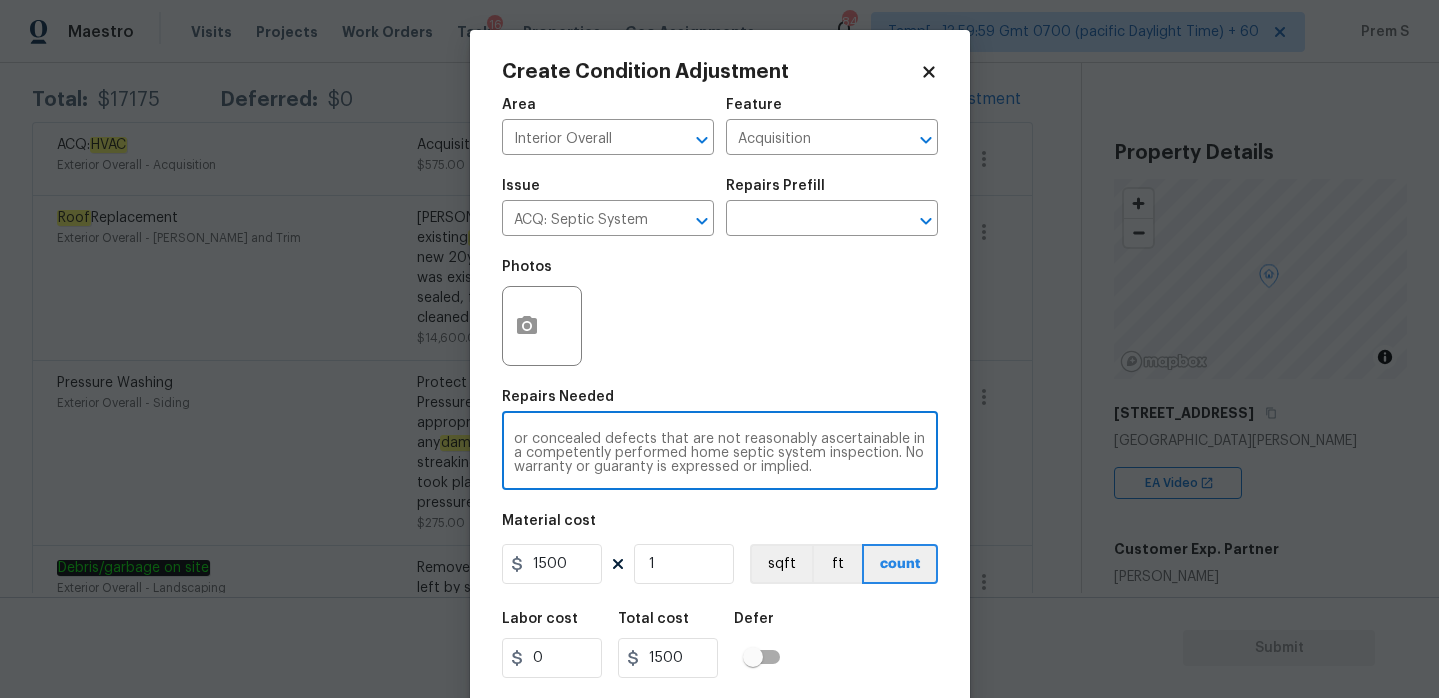 drag, startPoint x: 691, startPoint y: 442, endPoint x: 738, endPoint y: 499, distance: 73.87828 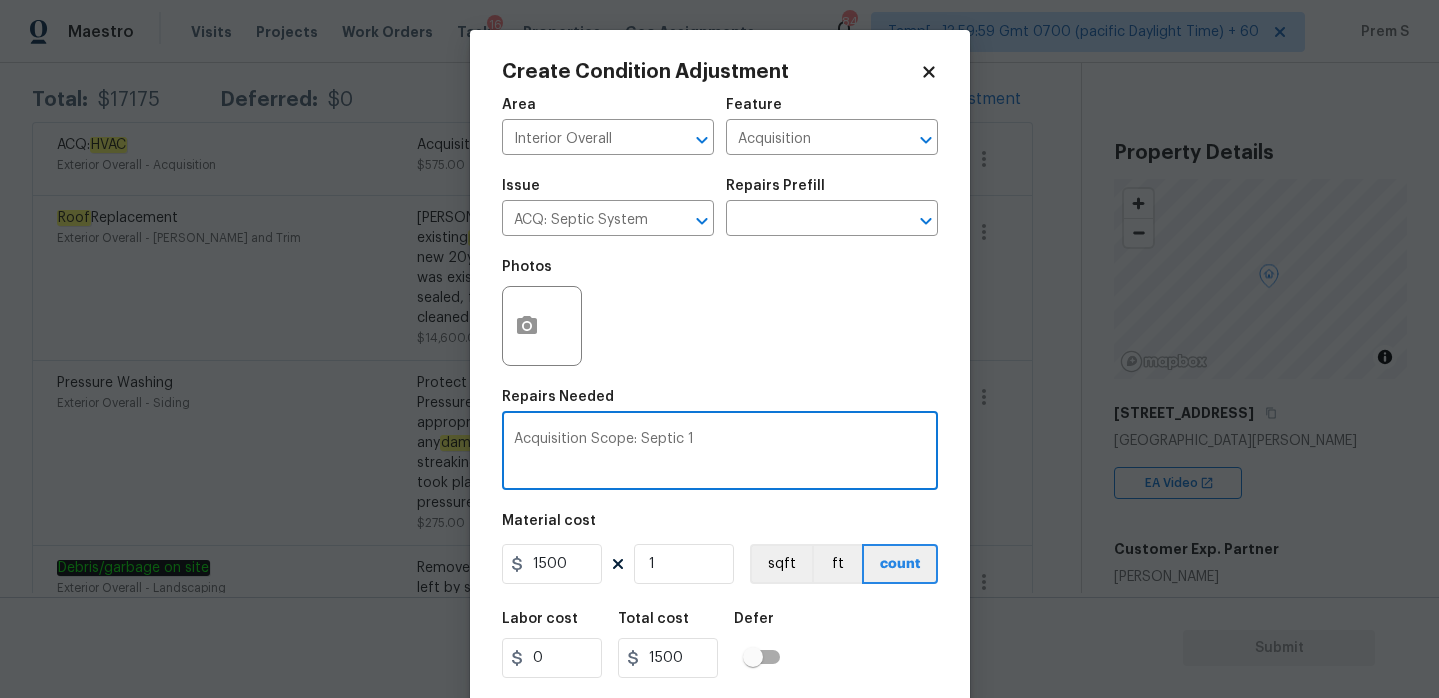 scroll, scrollTop: 0, scrollLeft: 0, axis: both 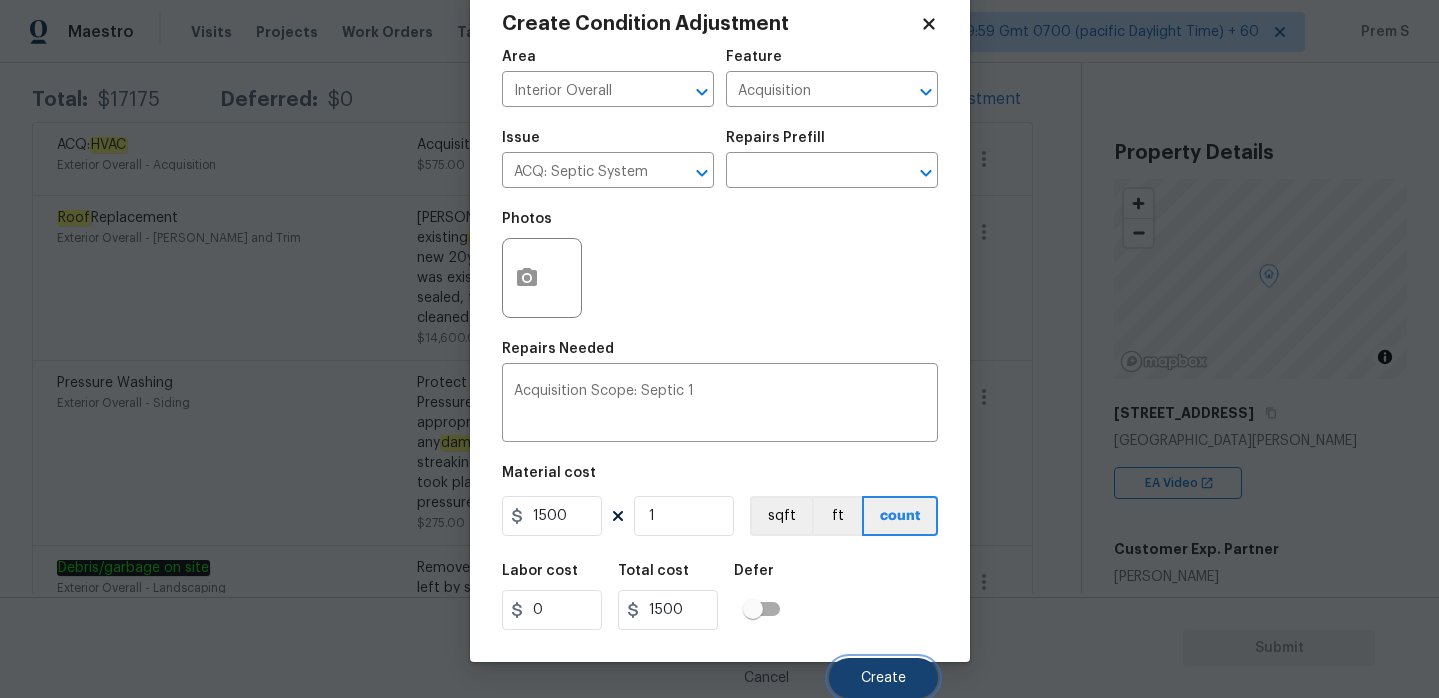 click on "Create" at bounding box center (883, 678) 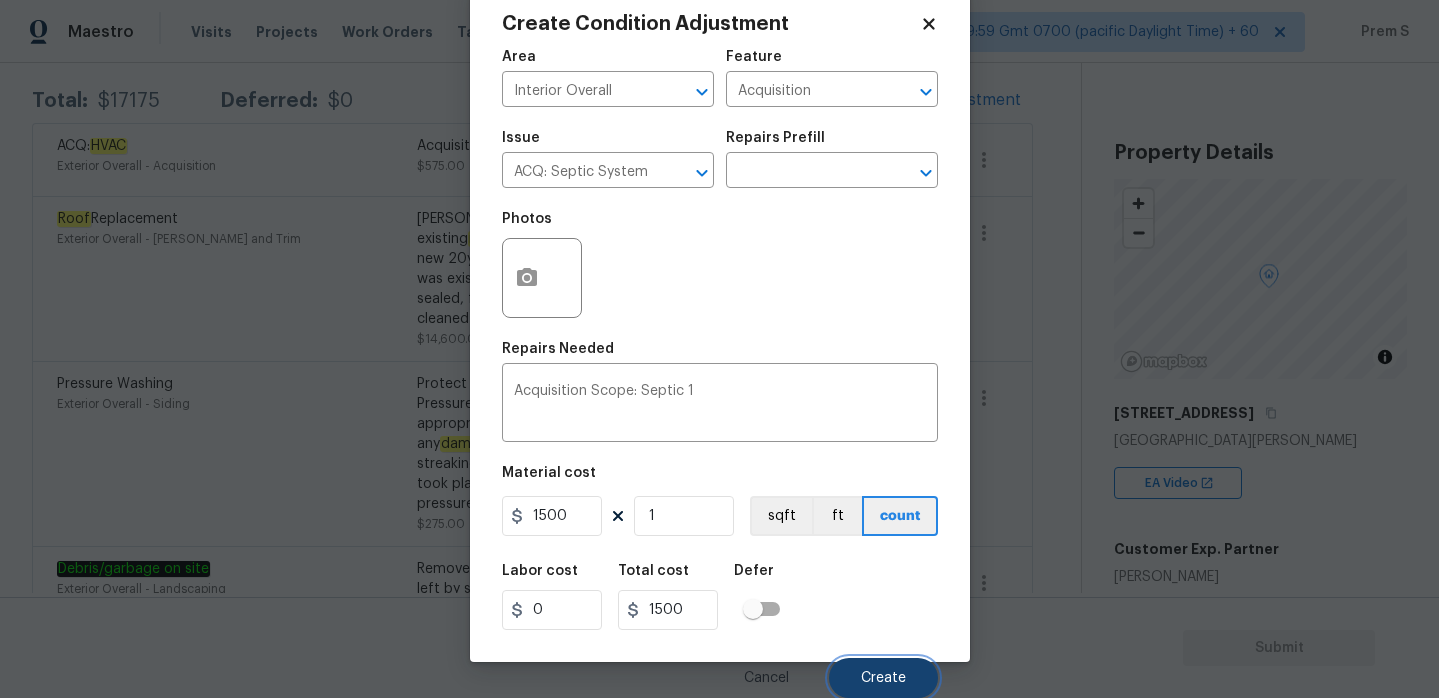 scroll, scrollTop: 325, scrollLeft: 0, axis: vertical 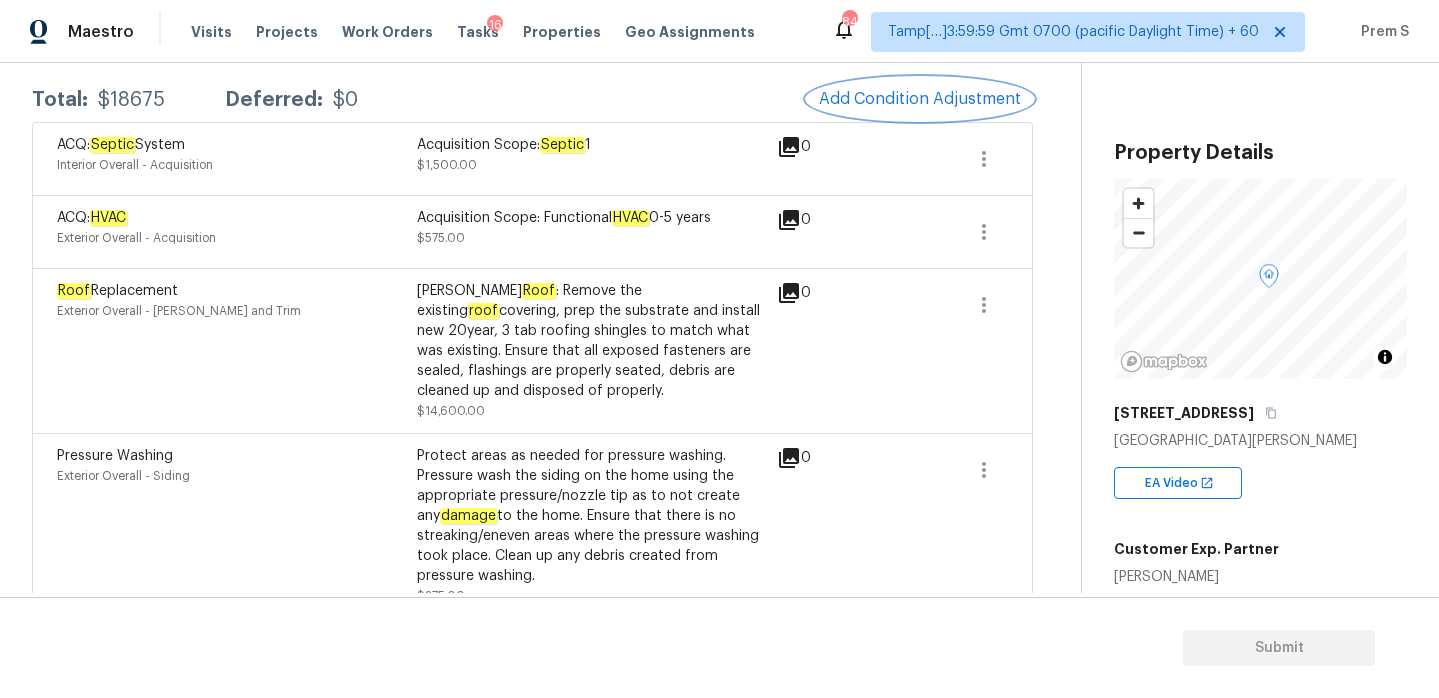 click on "Add Condition Adjustment" at bounding box center [920, 99] 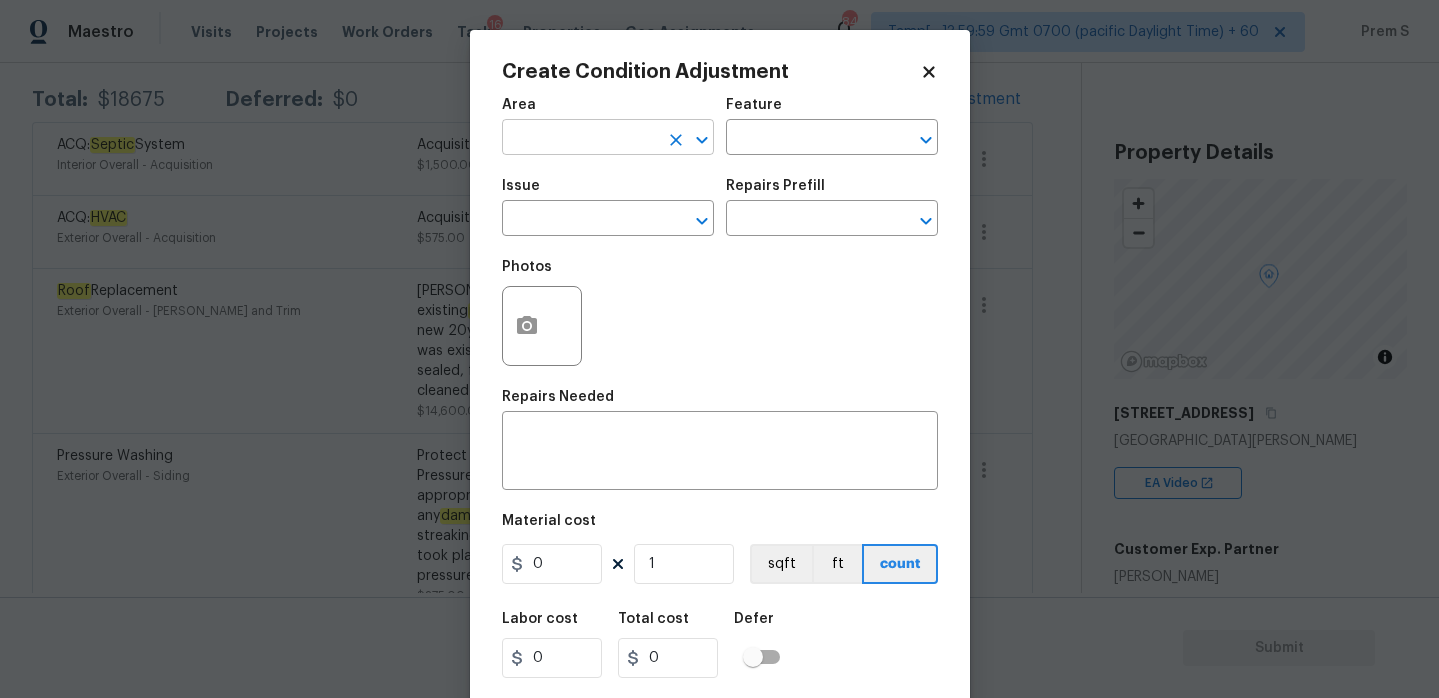 click at bounding box center [580, 139] 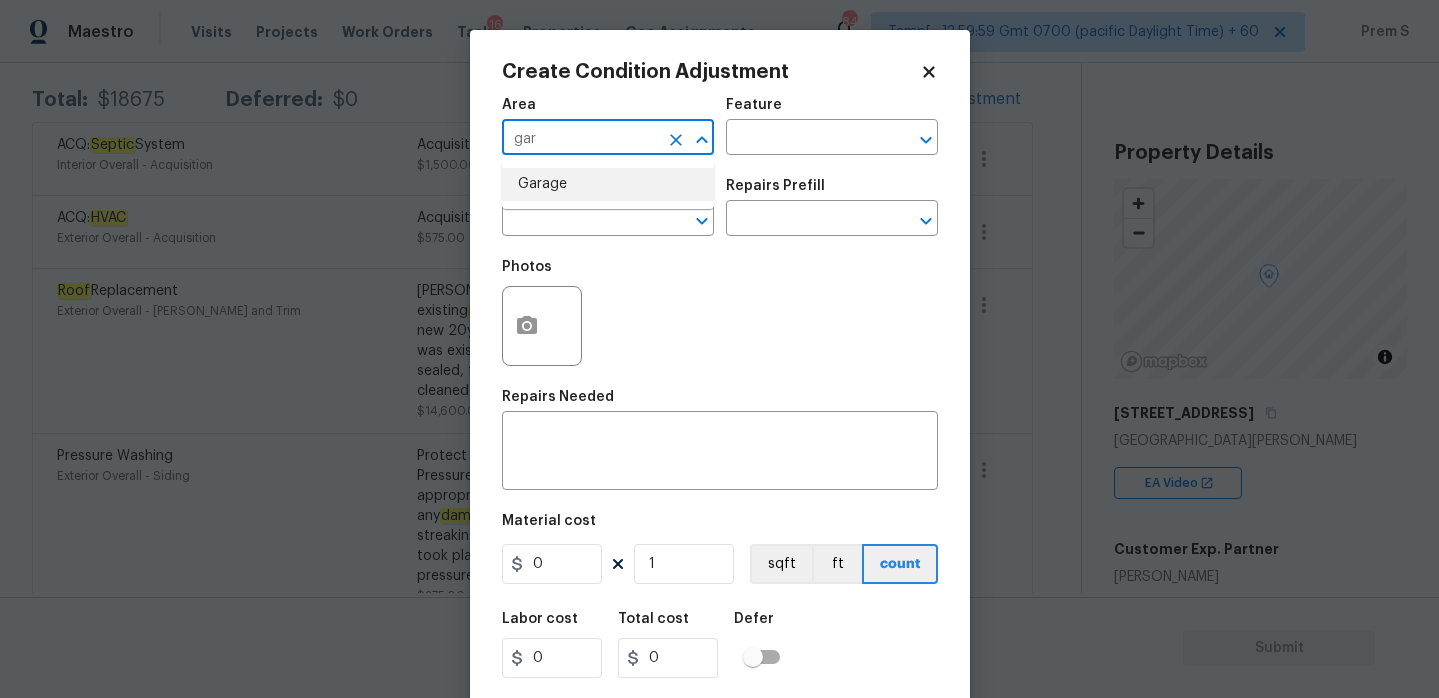click on "Garage" at bounding box center (608, 184) 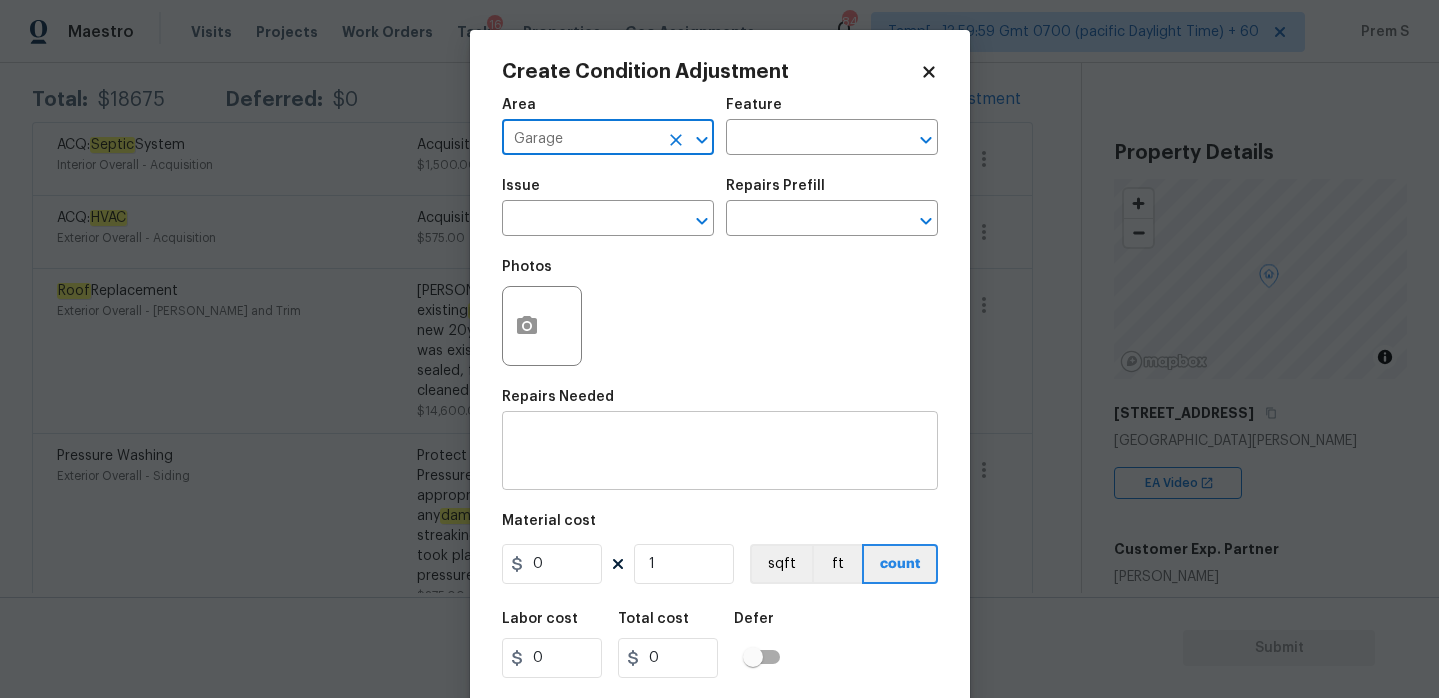 type on "Garage" 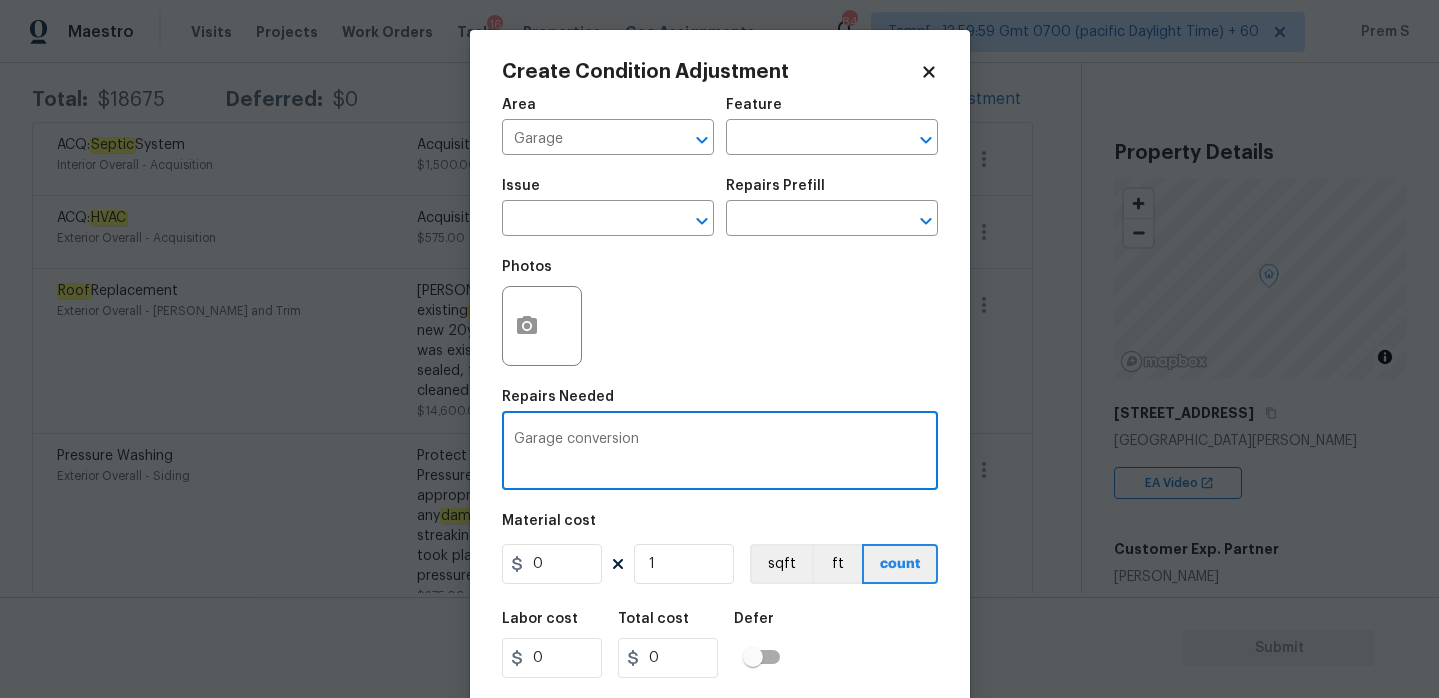 type on "Garage conversion" 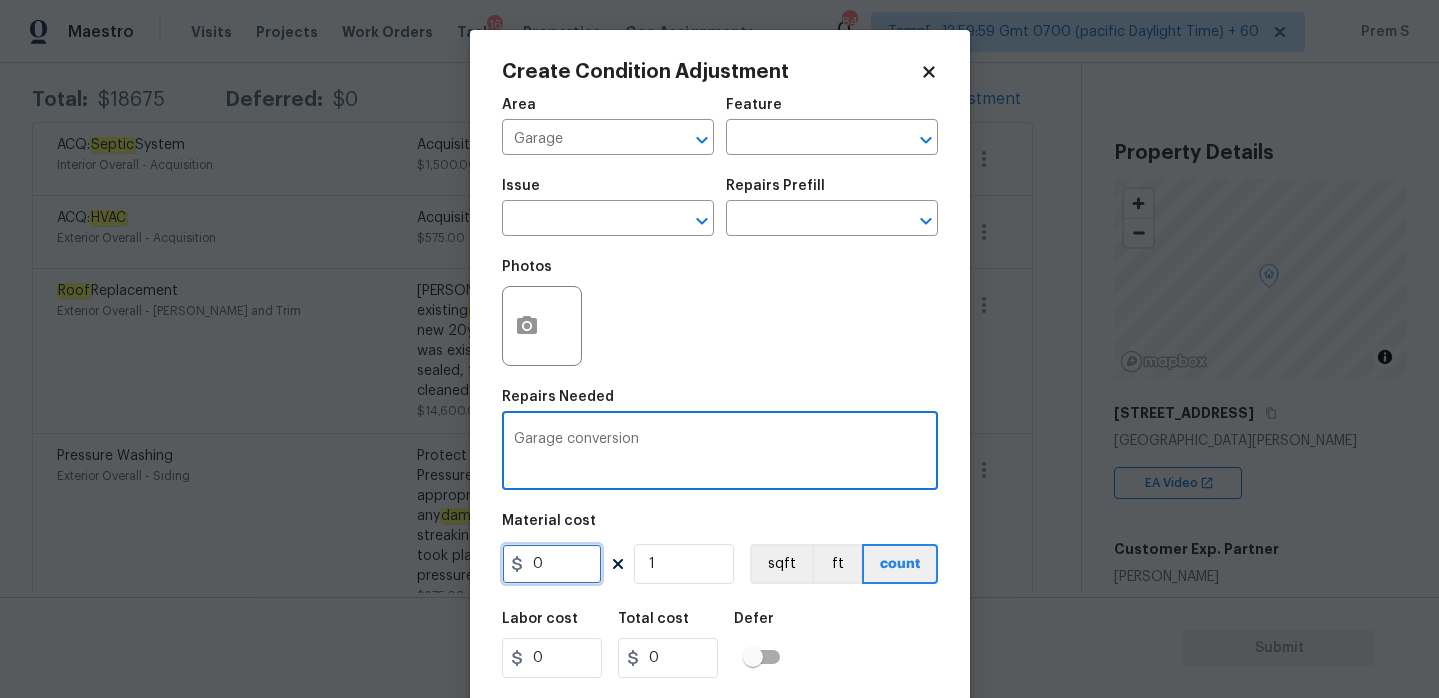 click on "0" at bounding box center [552, 564] 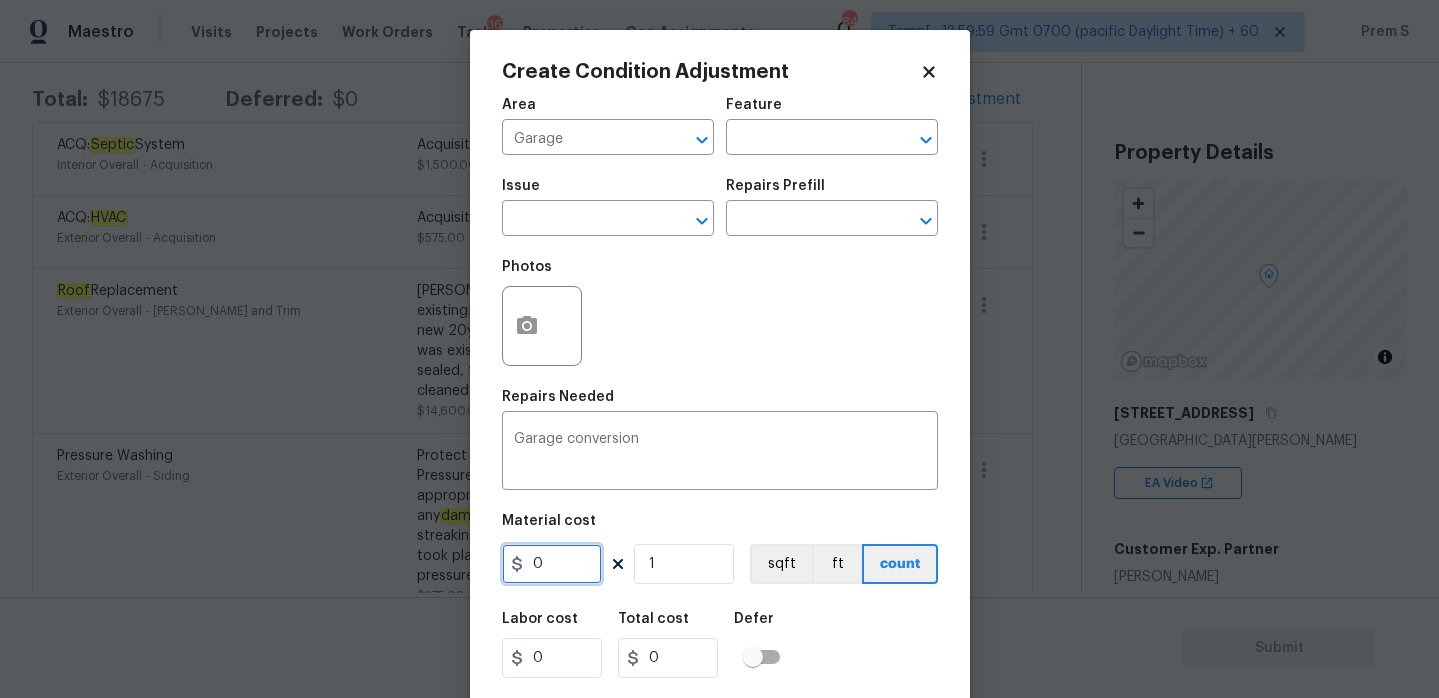 click on "0" at bounding box center (552, 564) 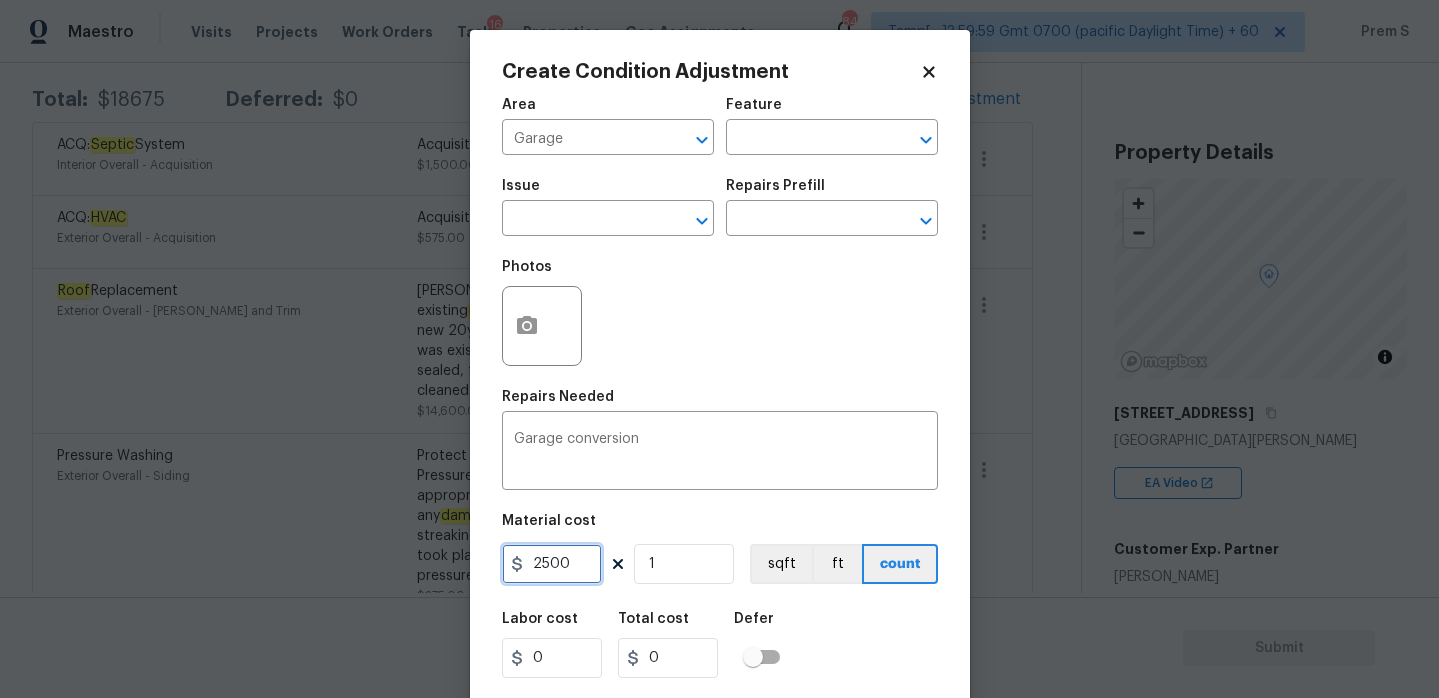 type on "2500" 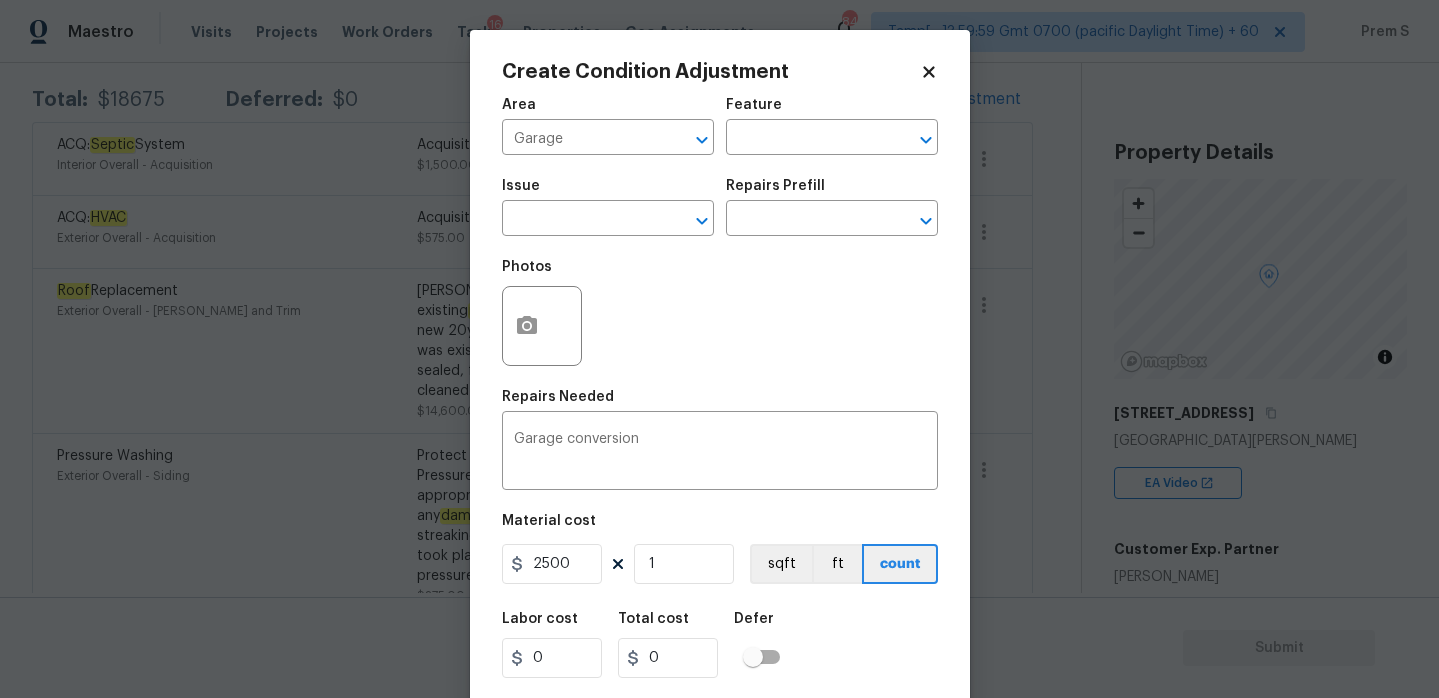 type on "2500" 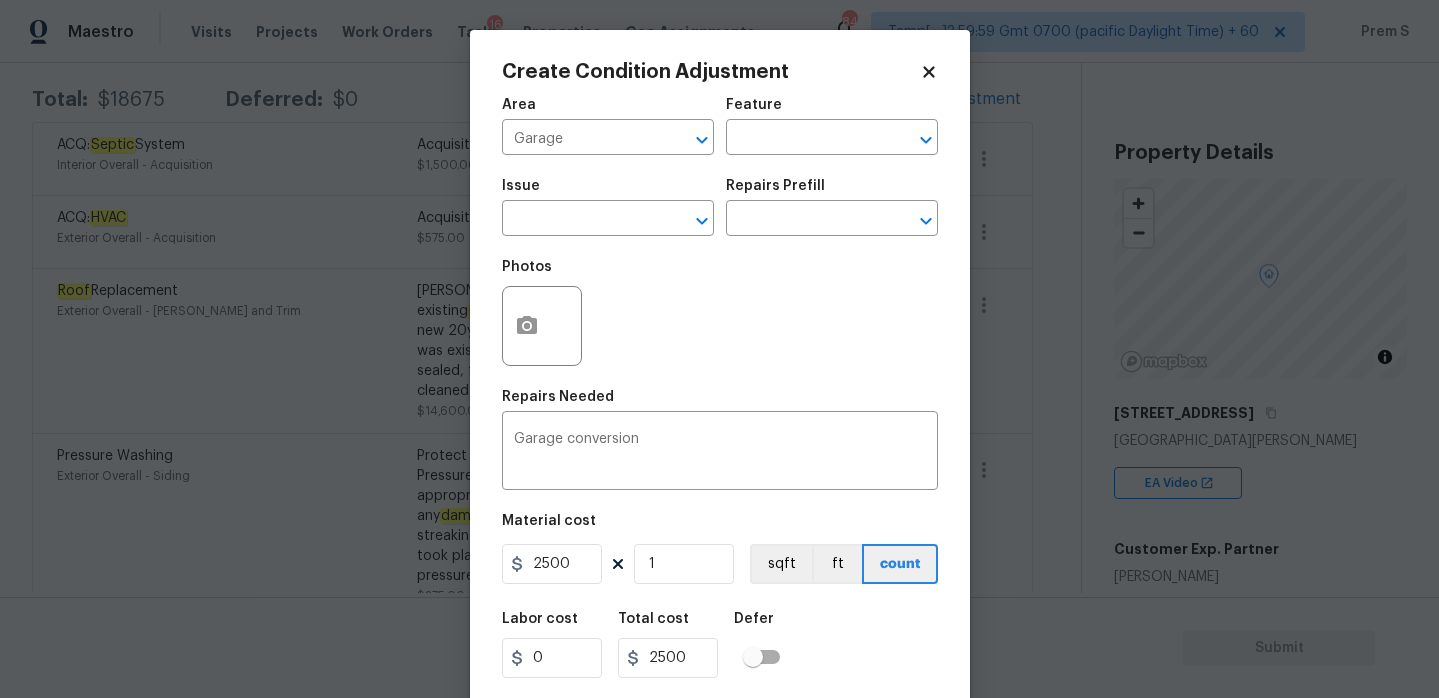 click on "Labor cost 0 Total cost 2500 Defer" at bounding box center [720, 645] 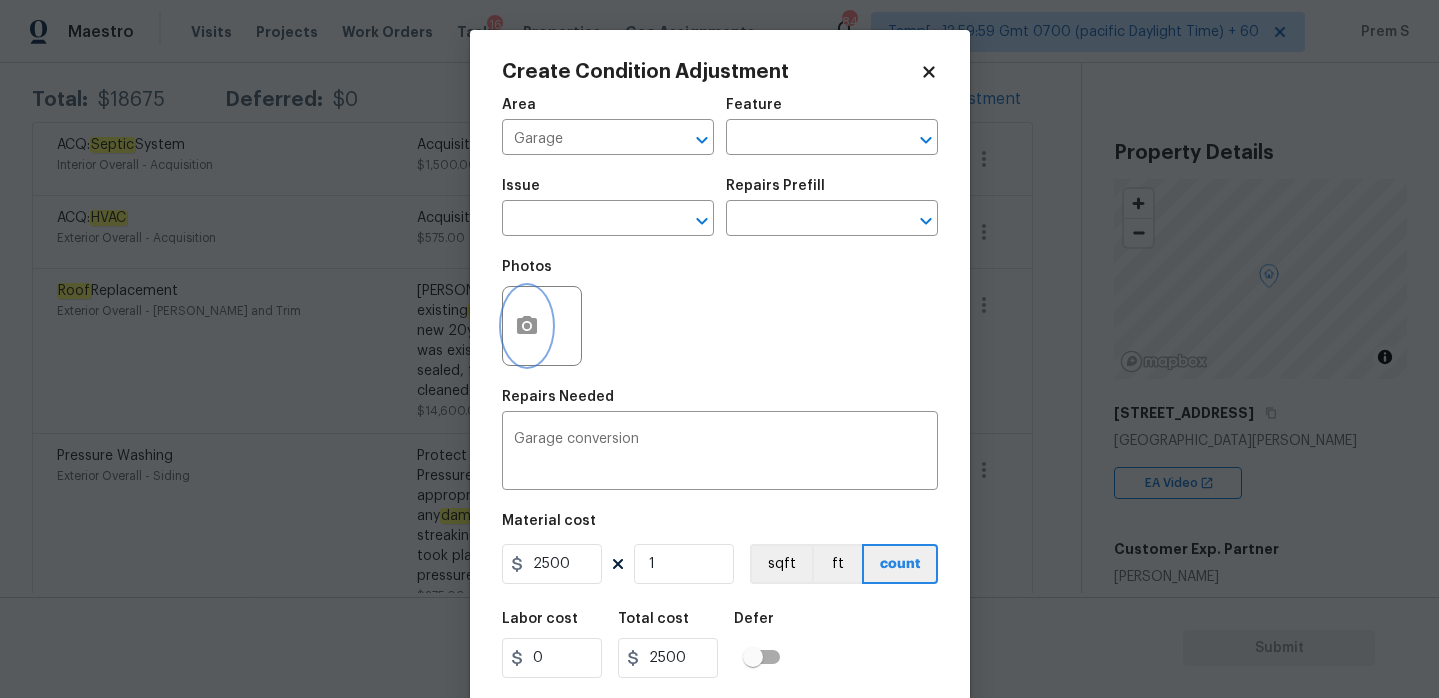 click at bounding box center (527, 326) 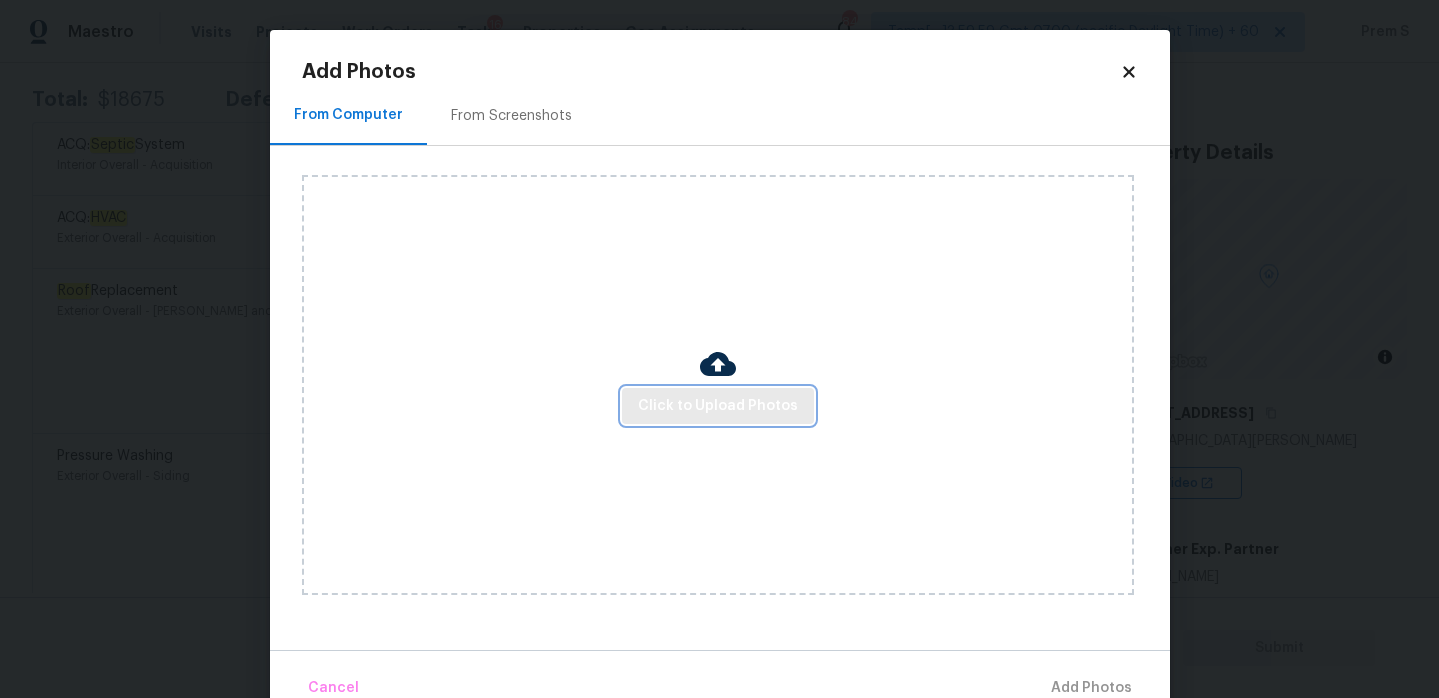 click on "Click to Upload Photos" at bounding box center [718, 406] 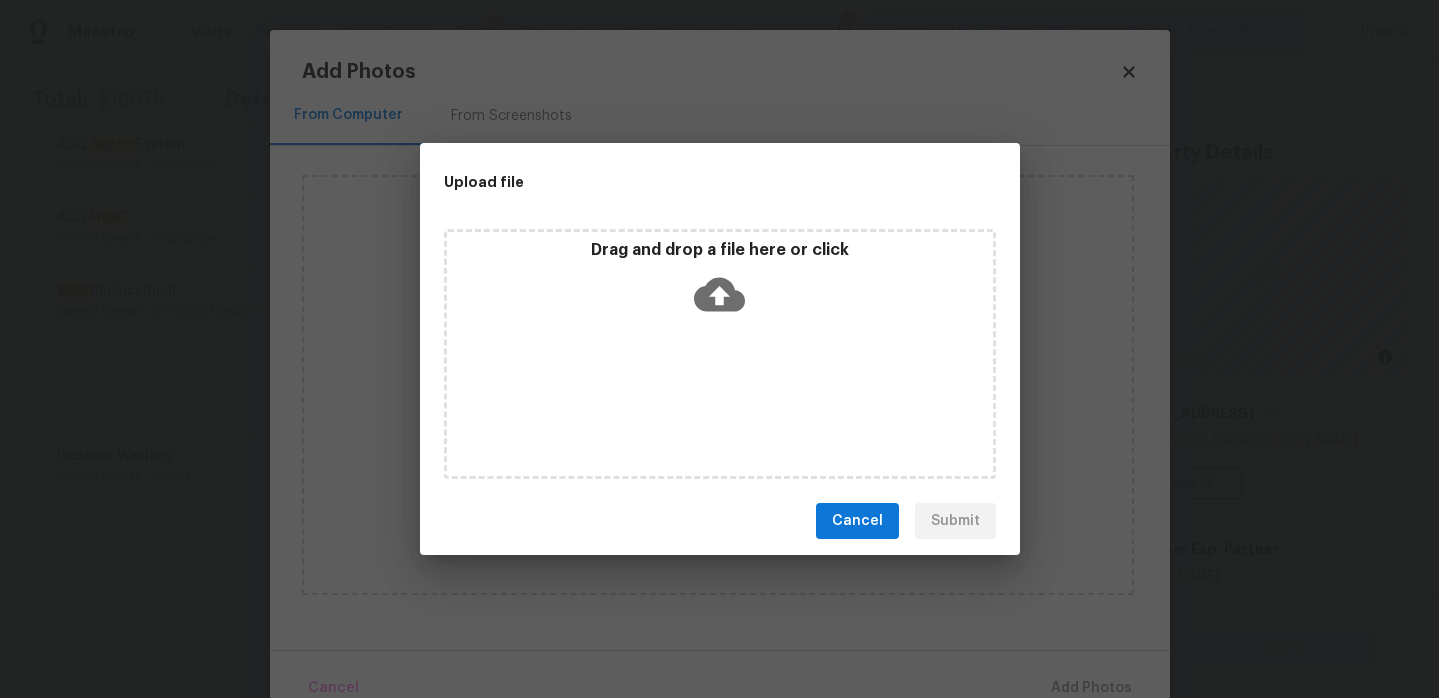 click 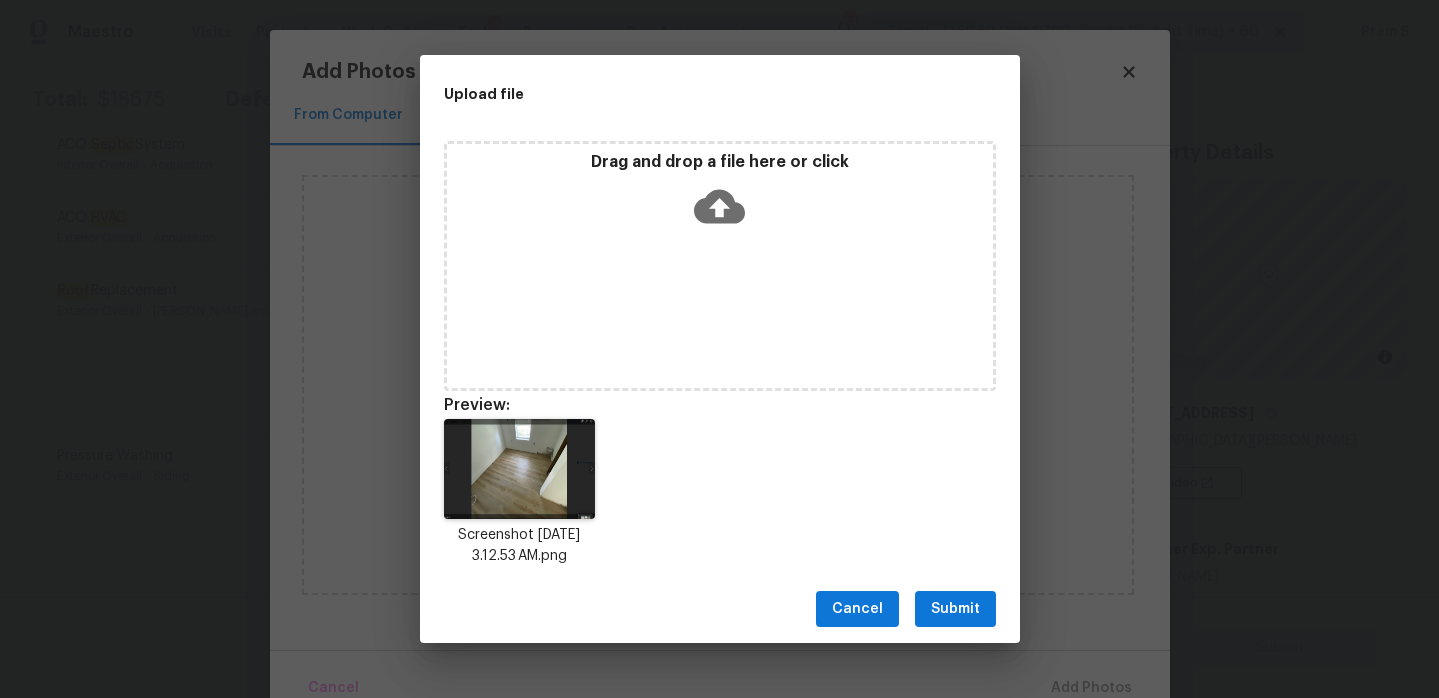 click on "Submit" at bounding box center [955, 609] 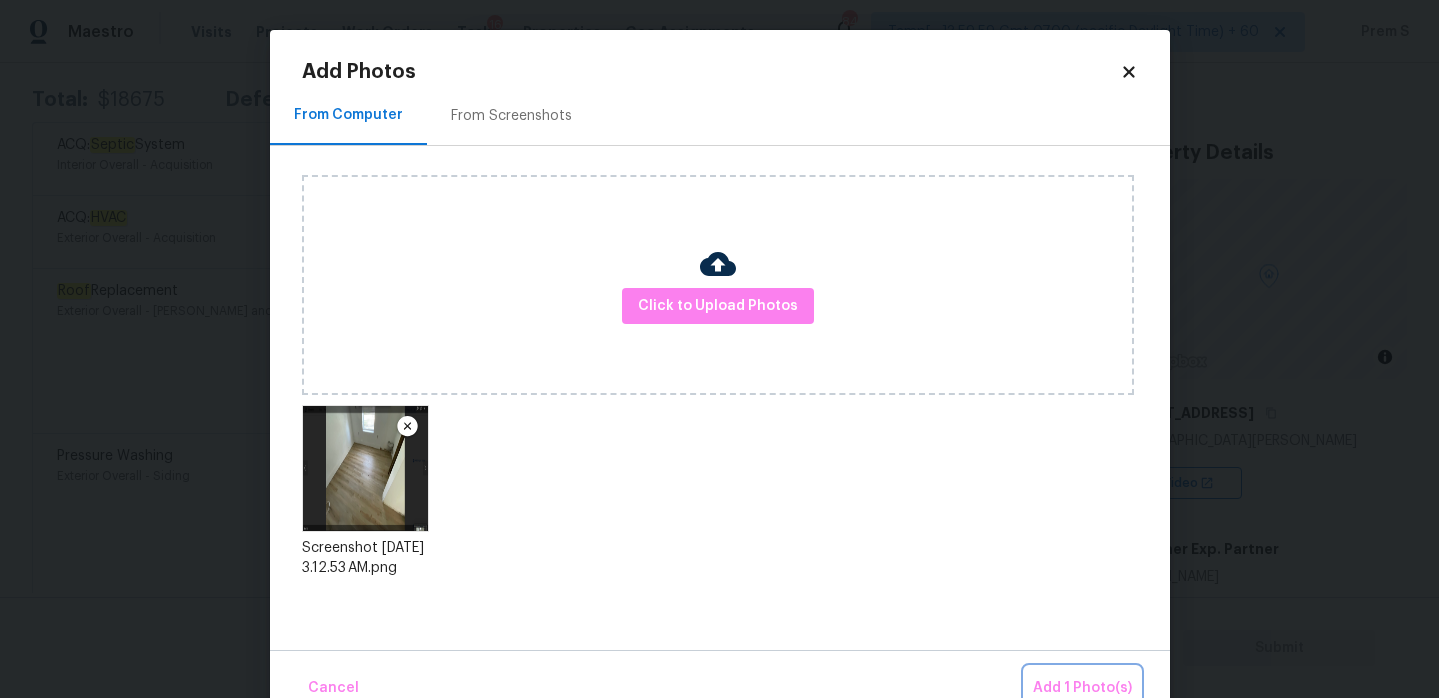 click on "Add 1 Photo(s)" at bounding box center (1082, 688) 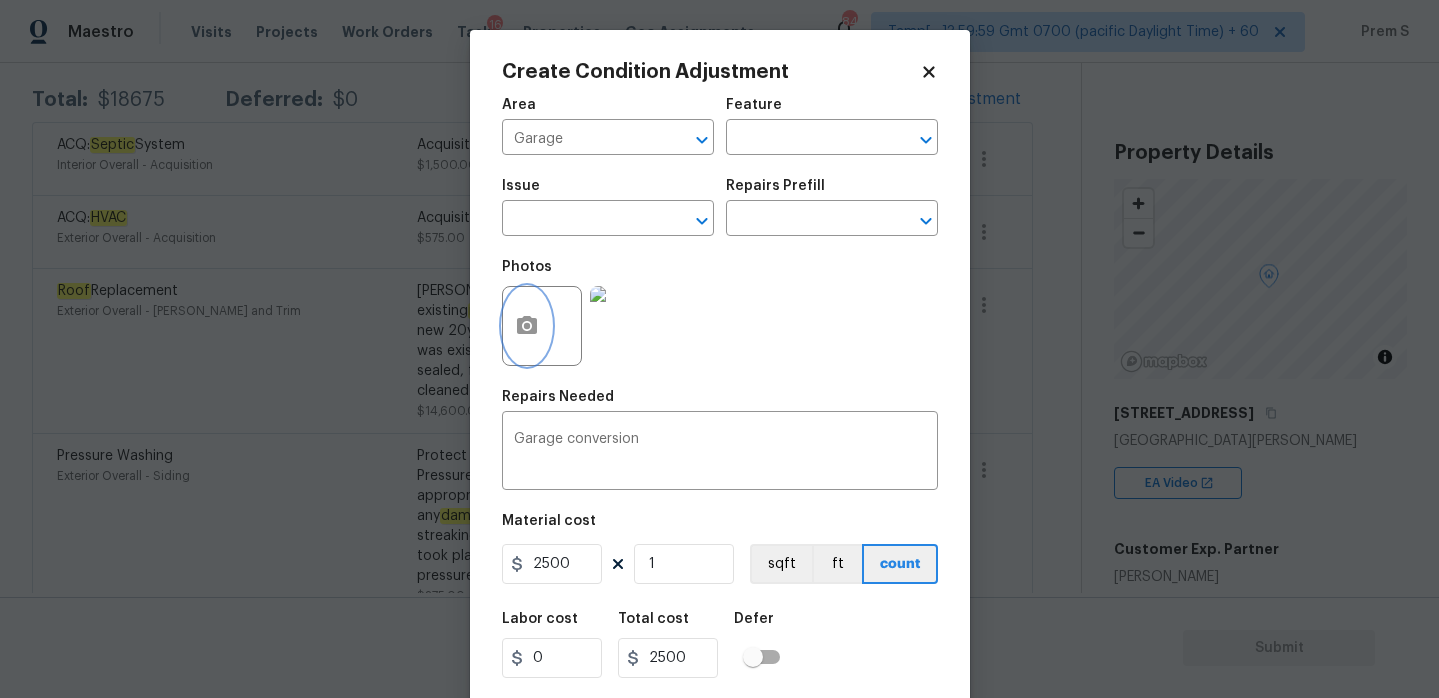 scroll, scrollTop: 49, scrollLeft: 0, axis: vertical 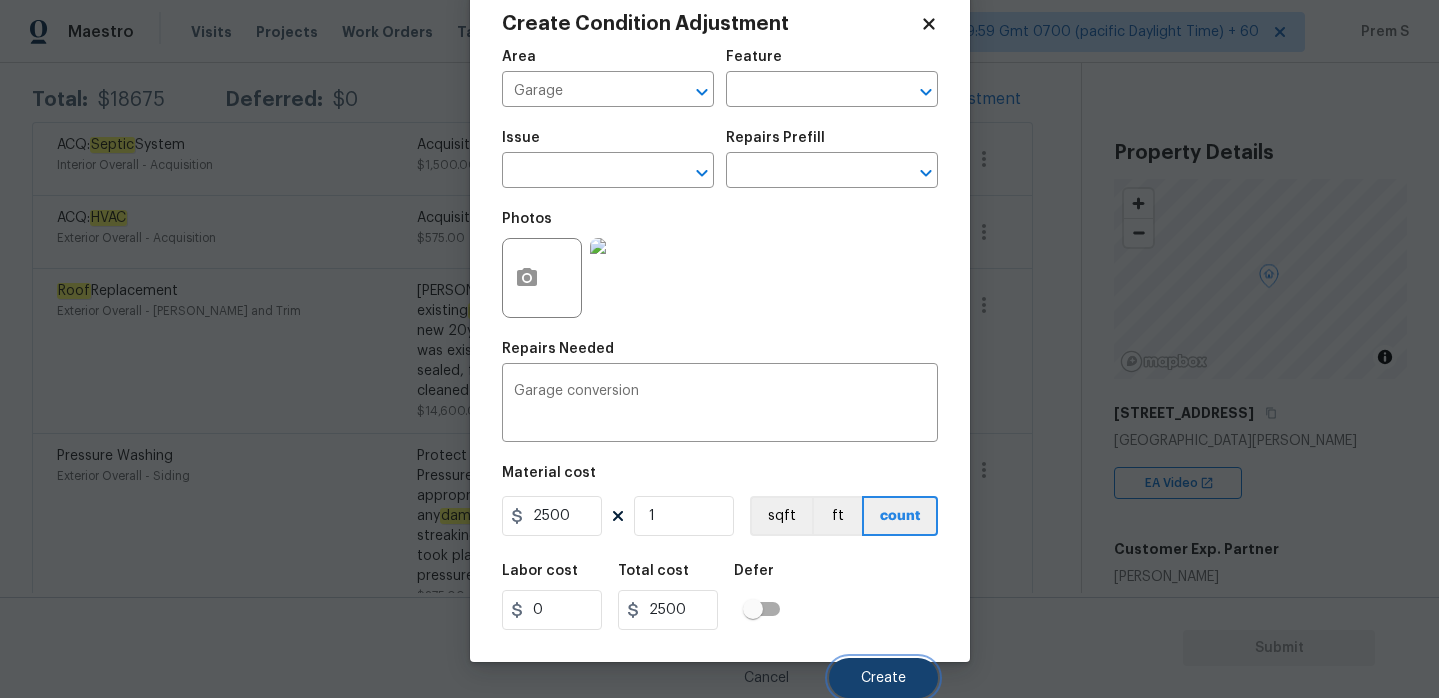 click on "Create" at bounding box center [883, 678] 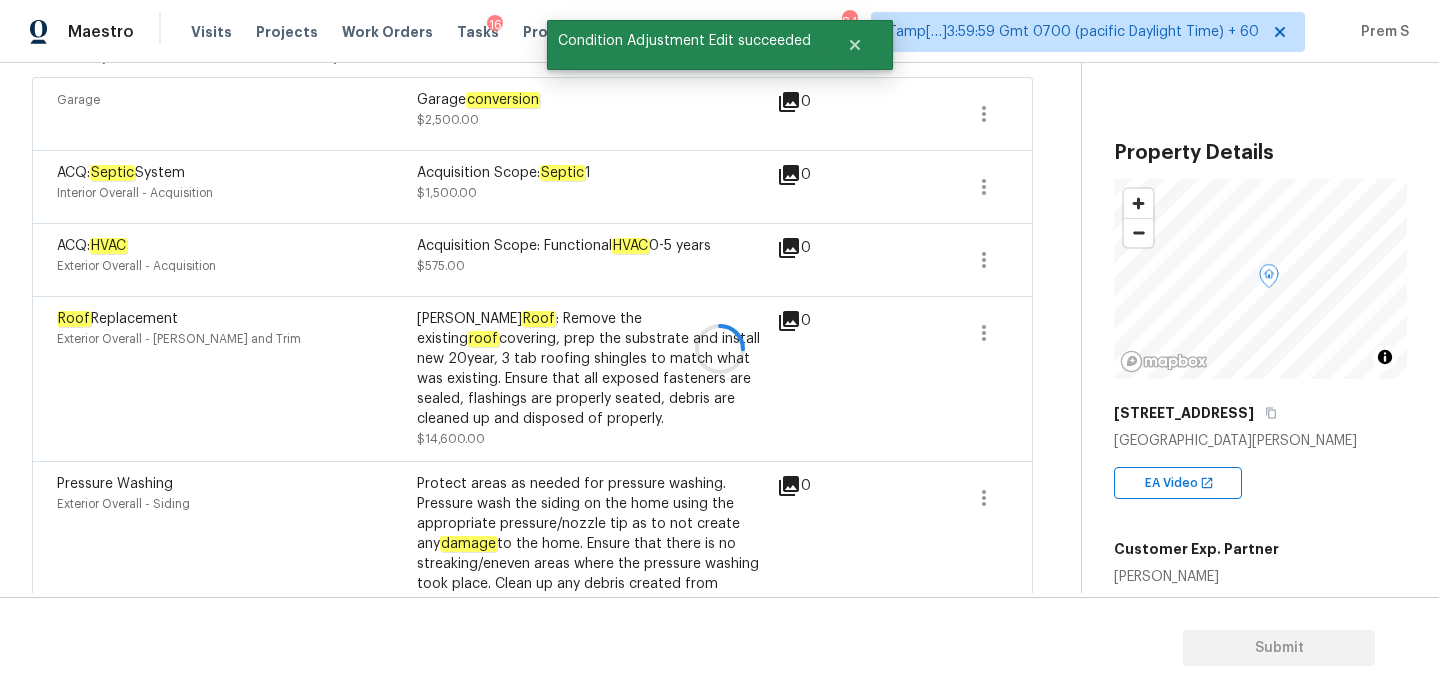 scroll, scrollTop: 325, scrollLeft: 0, axis: vertical 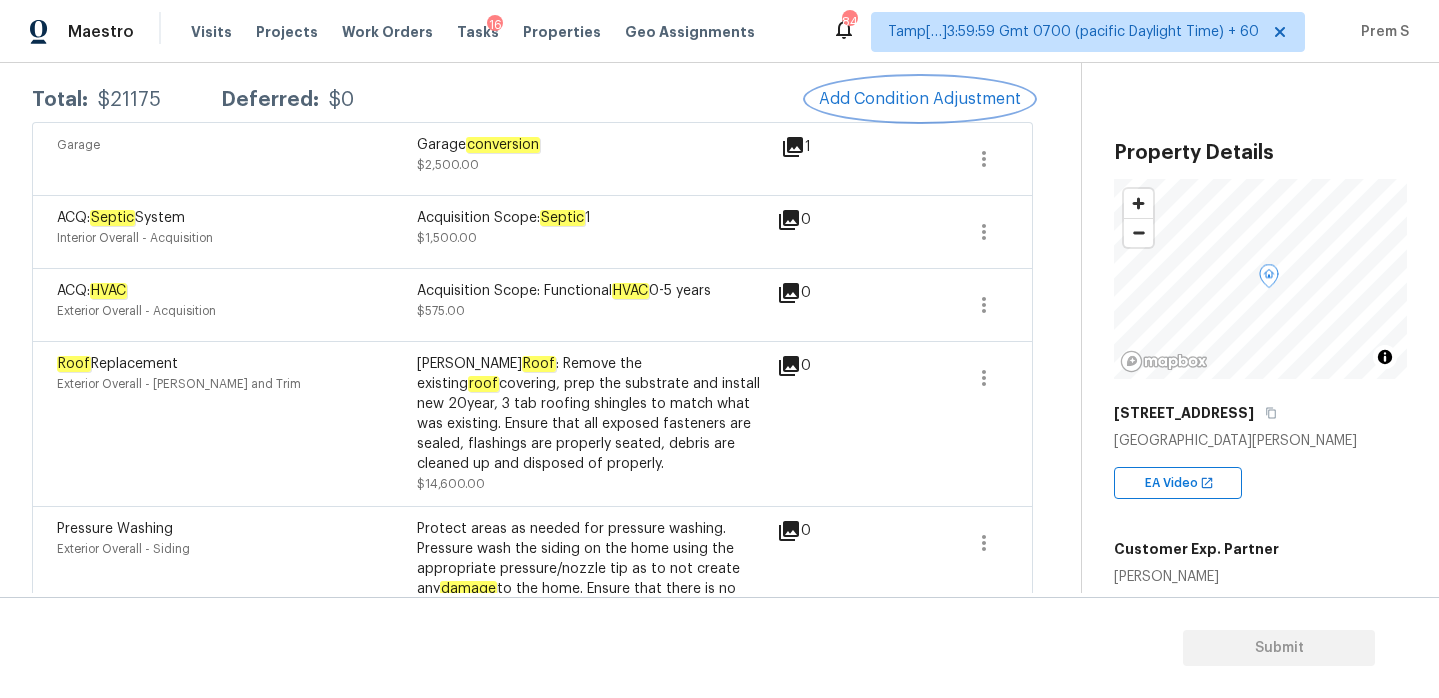 click on "Add Condition Adjustment" at bounding box center (920, 99) 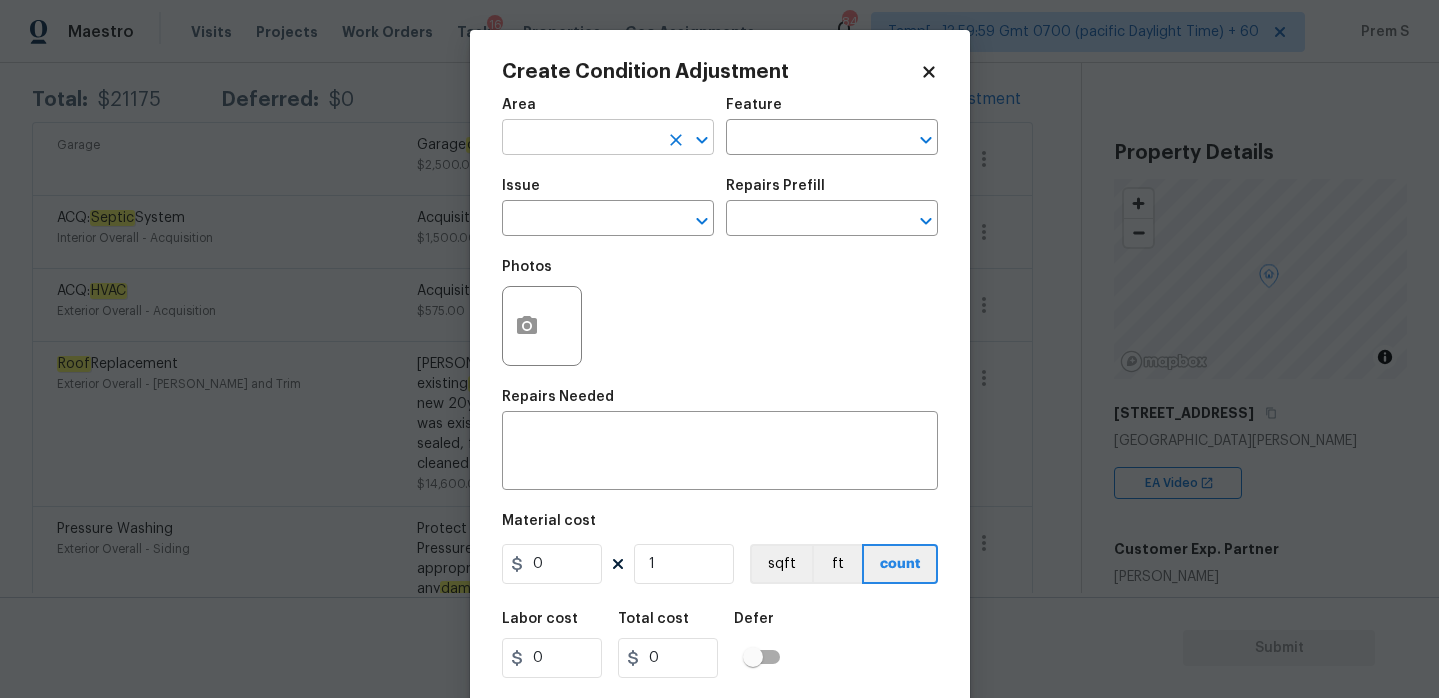 click at bounding box center (580, 139) 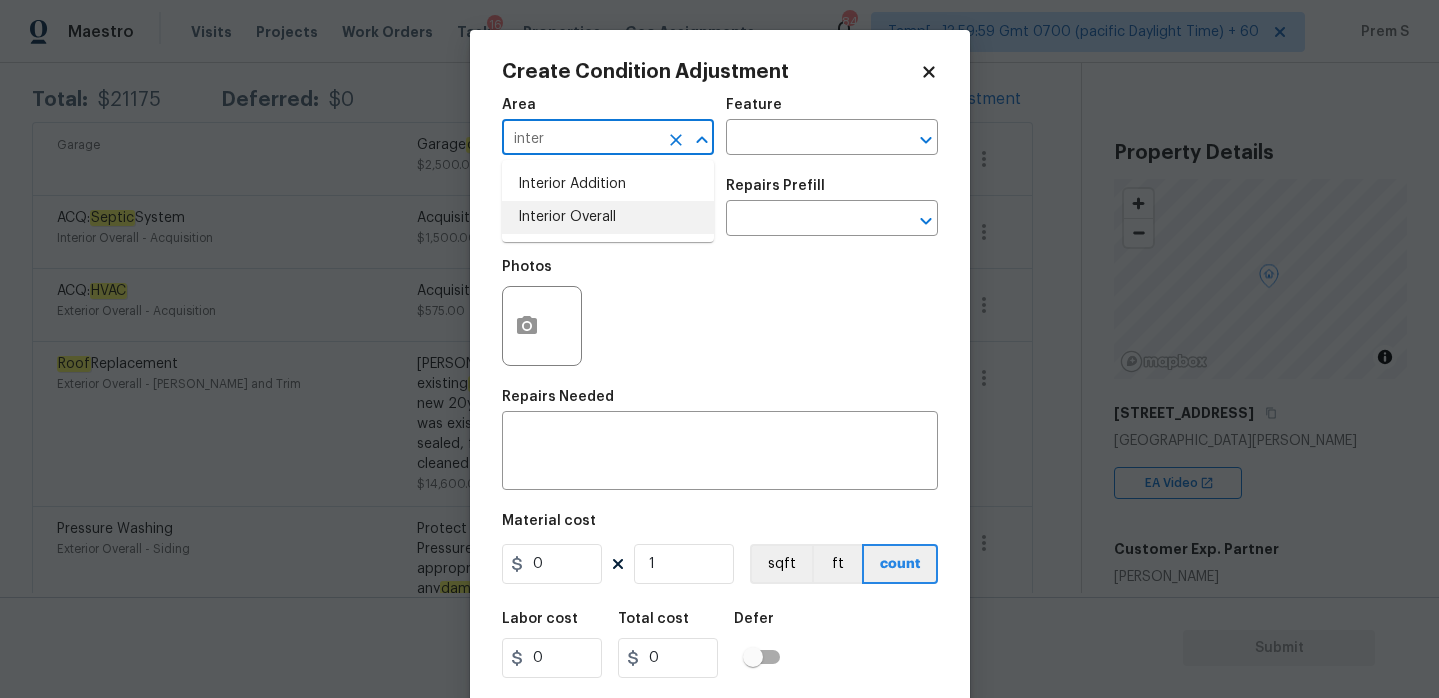 click on "Interior Overall" at bounding box center (608, 217) 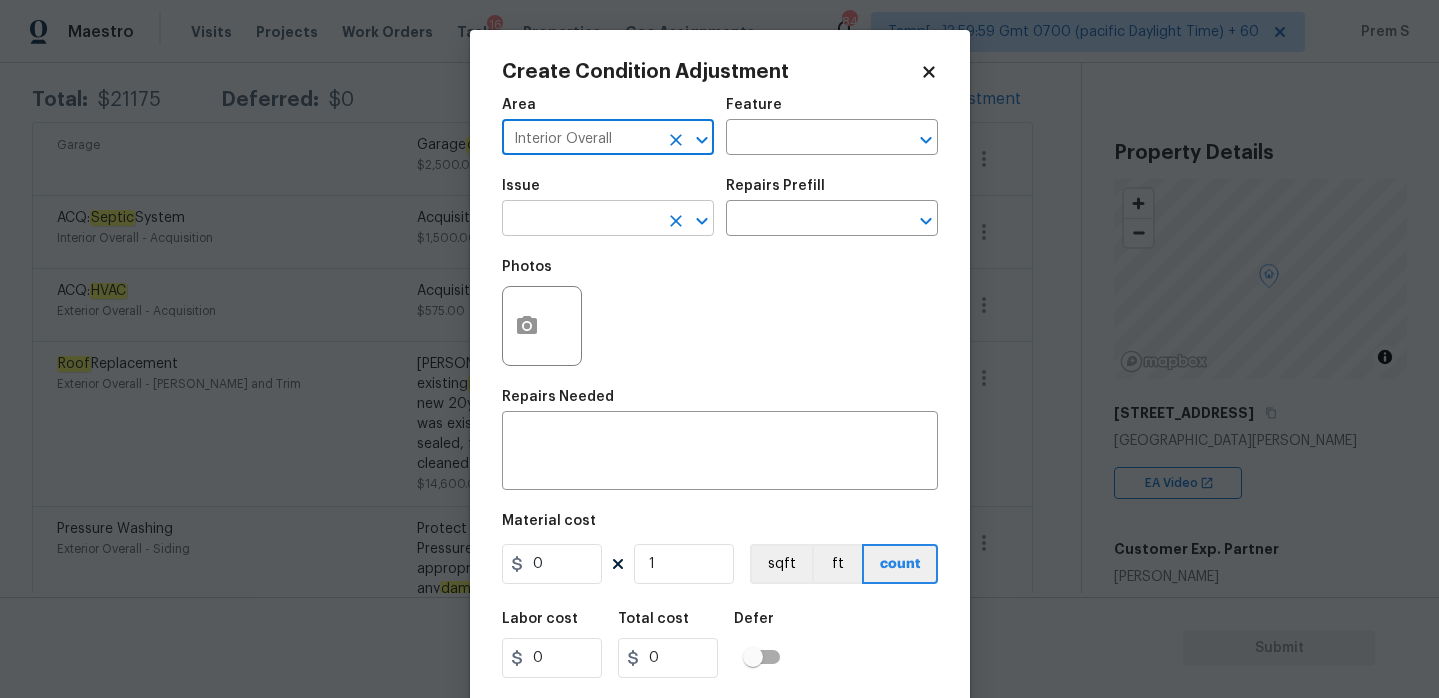 type on "Interior Overall" 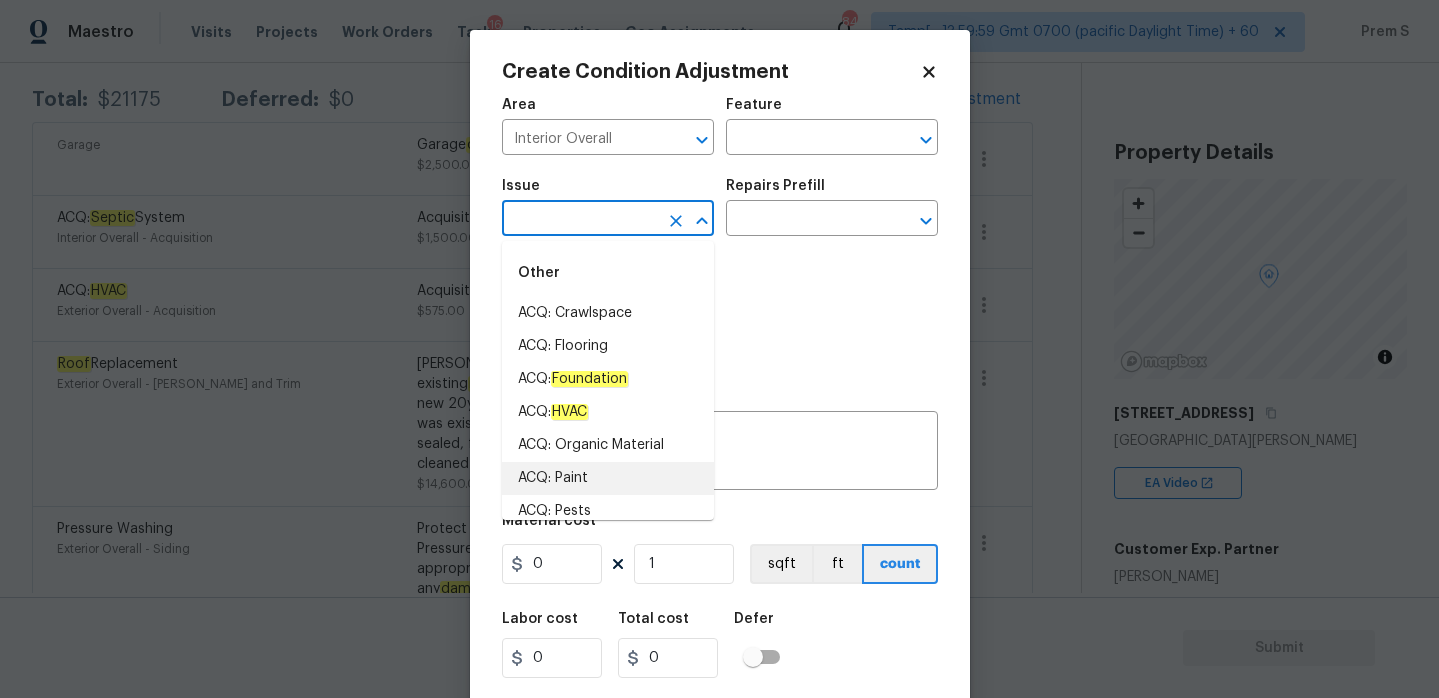 click on "ACQ: Paint" at bounding box center (608, 478) 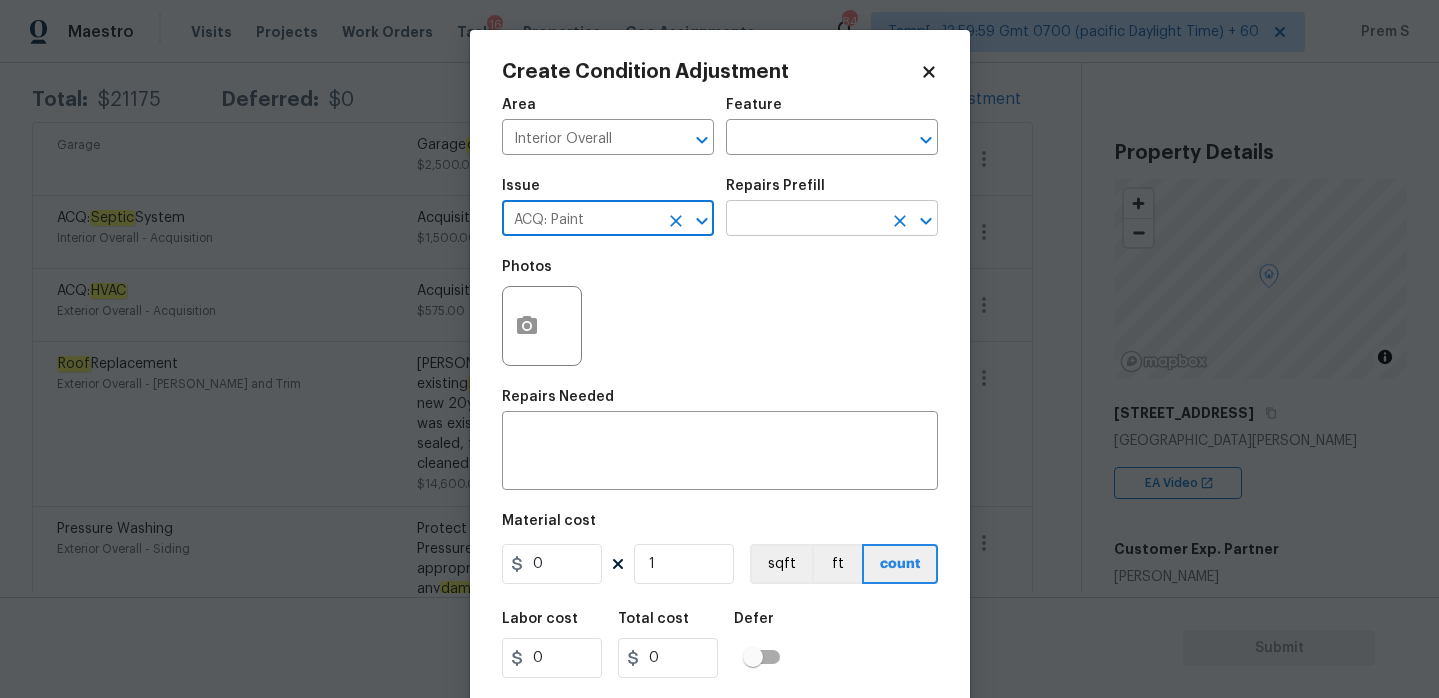 click at bounding box center [804, 220] 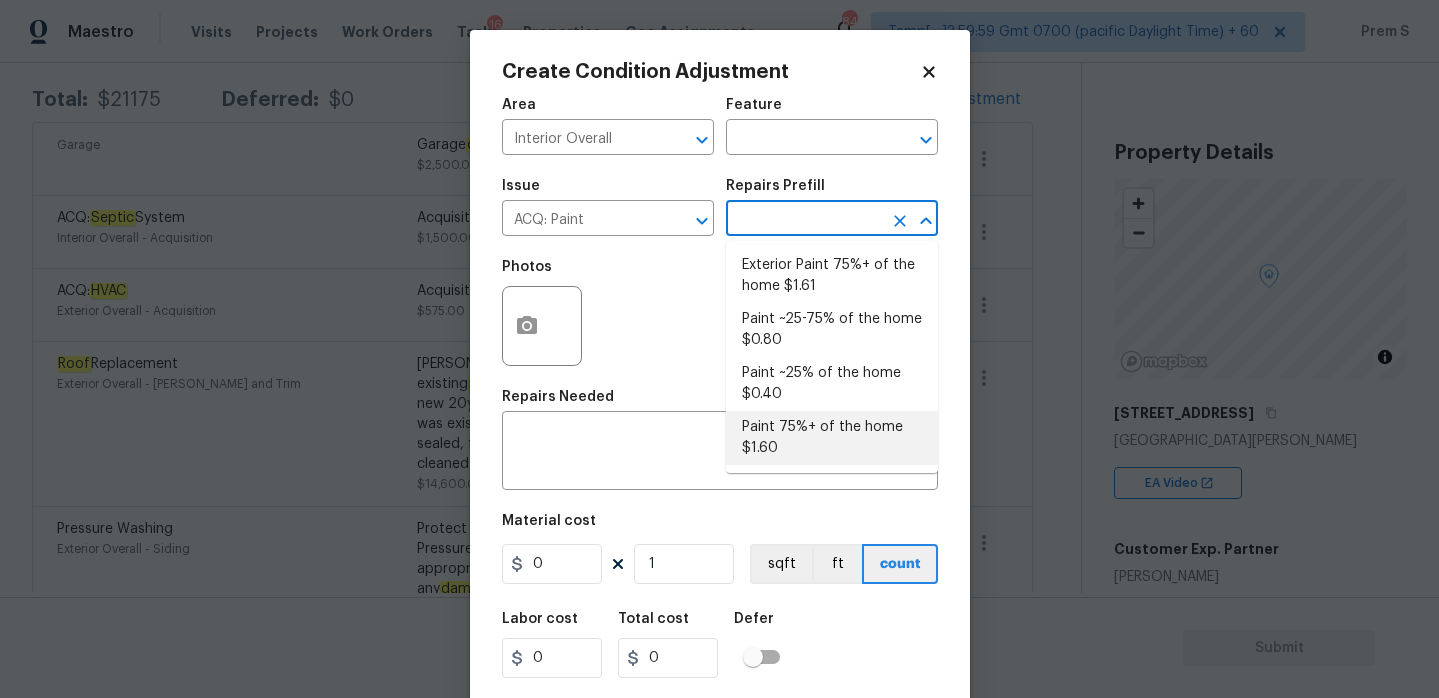click on "Paint 75%+ of the home $1.60" at bounding box center (832, 438) 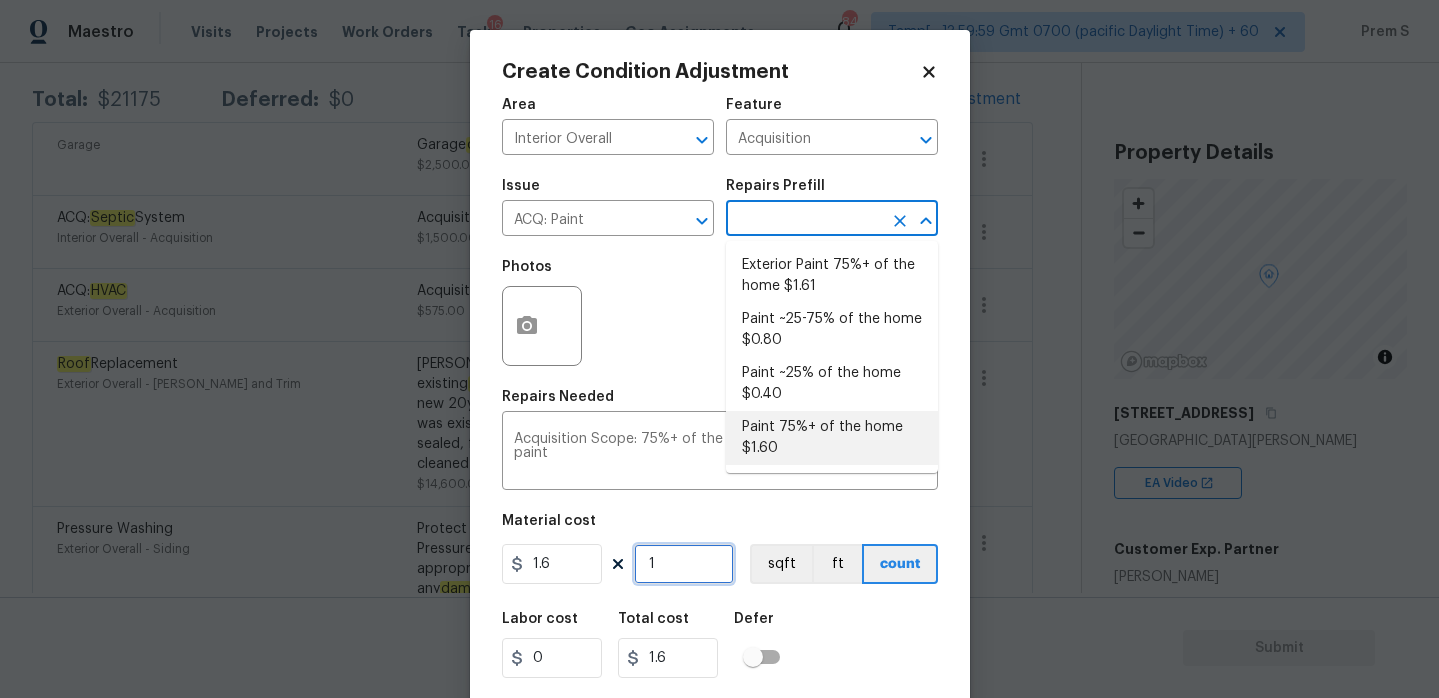 click on "1" at bounding box center [684, 564] 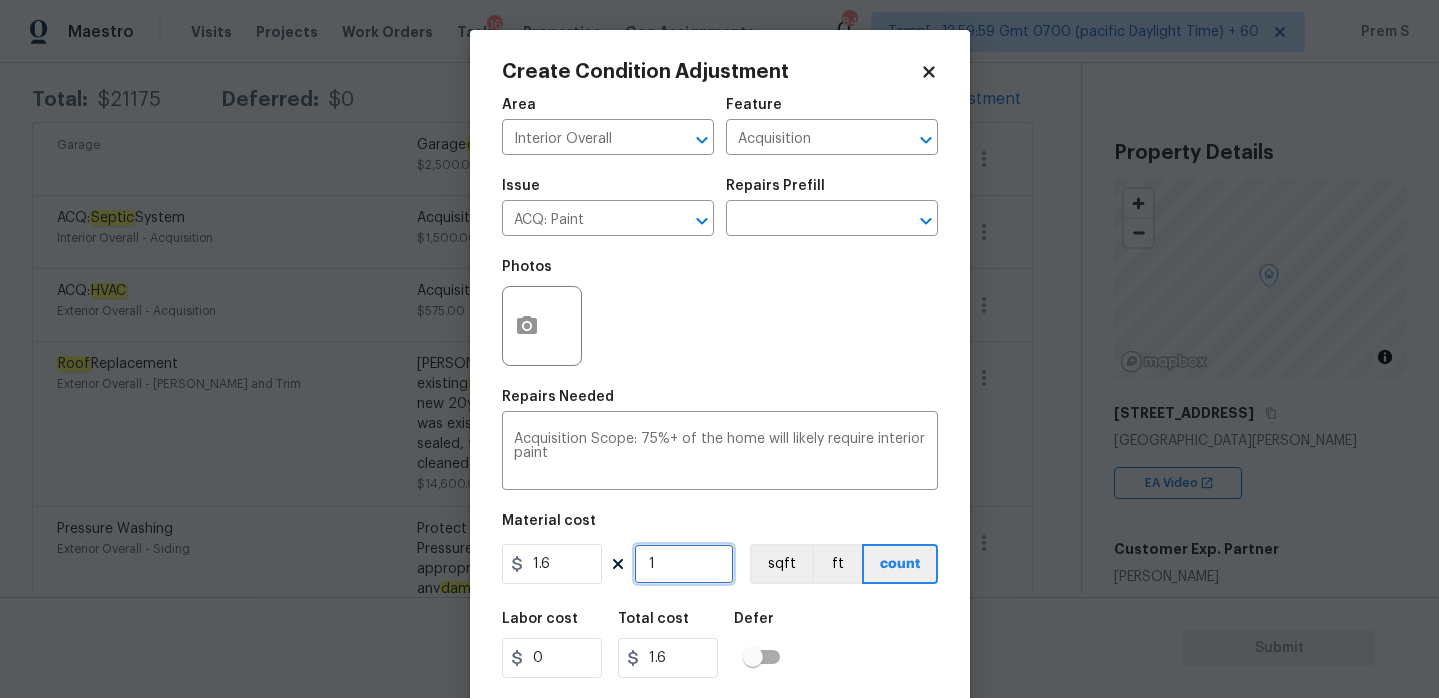 type on "12" 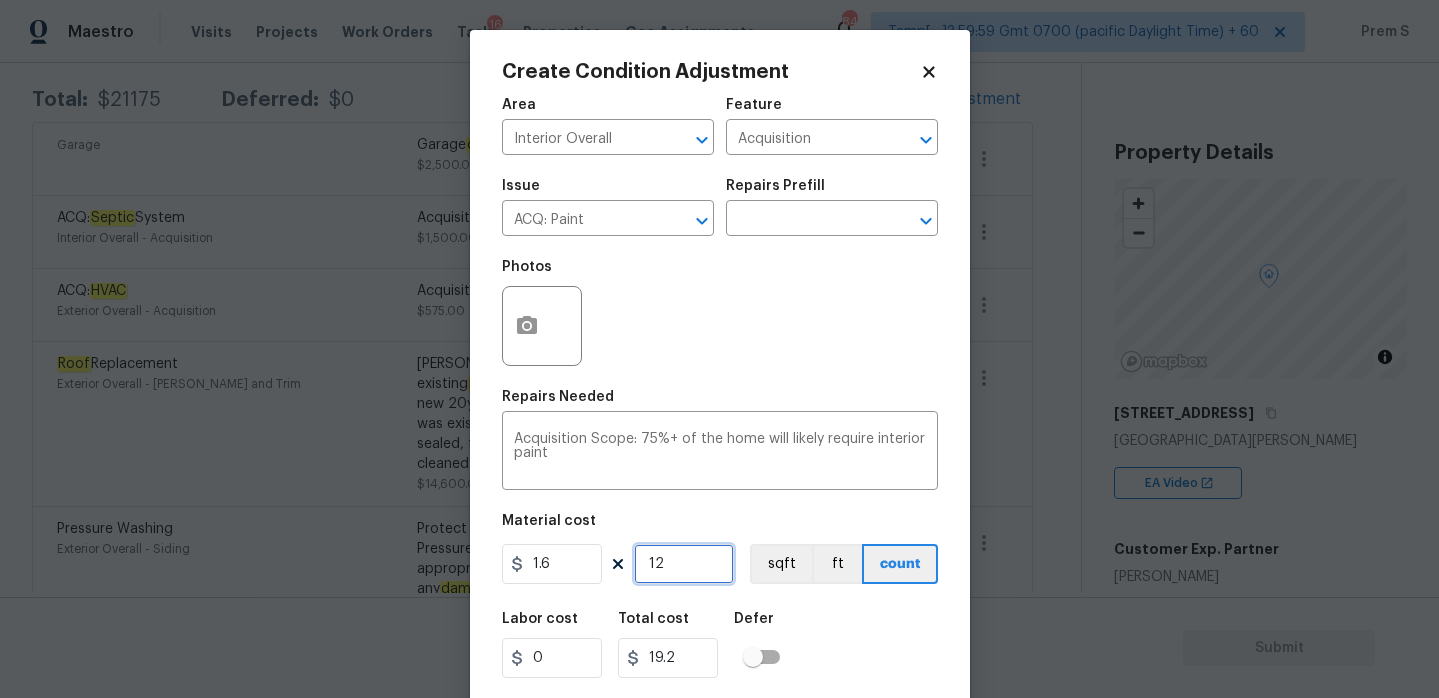 type on "129" 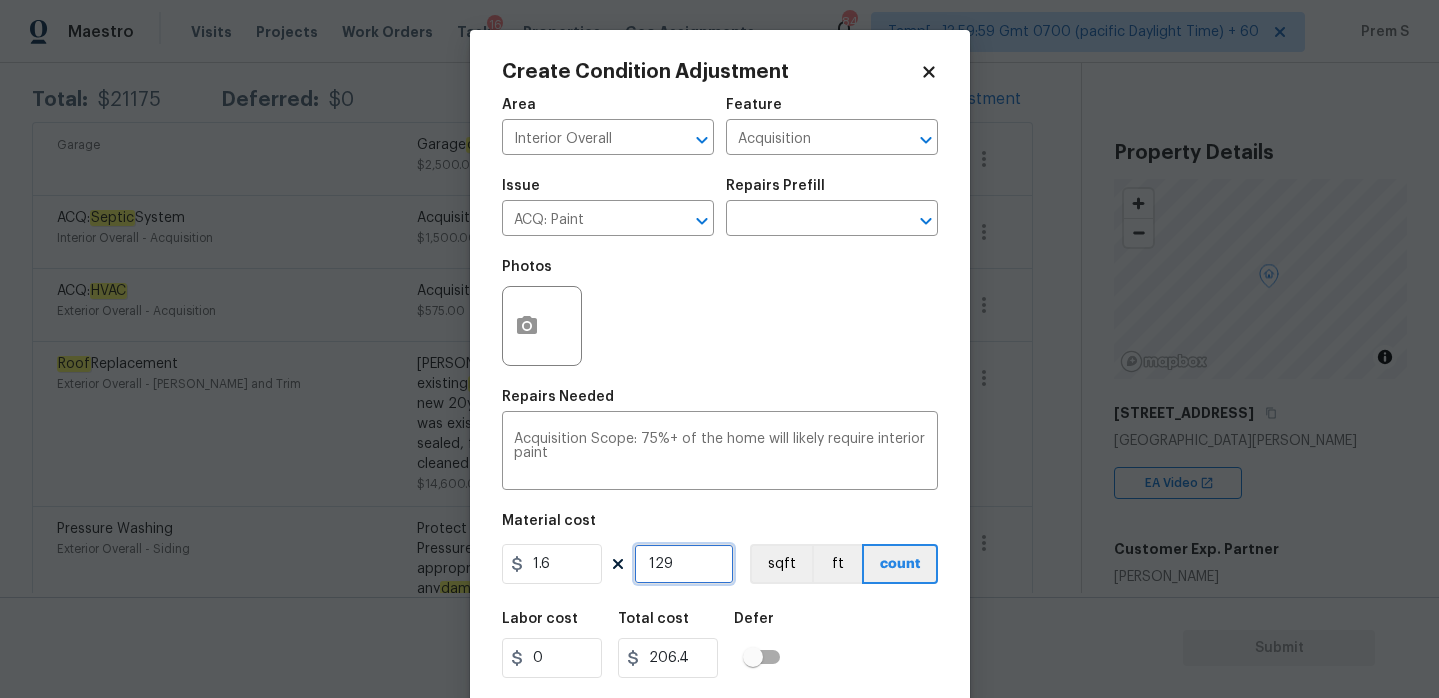 type on "1298" 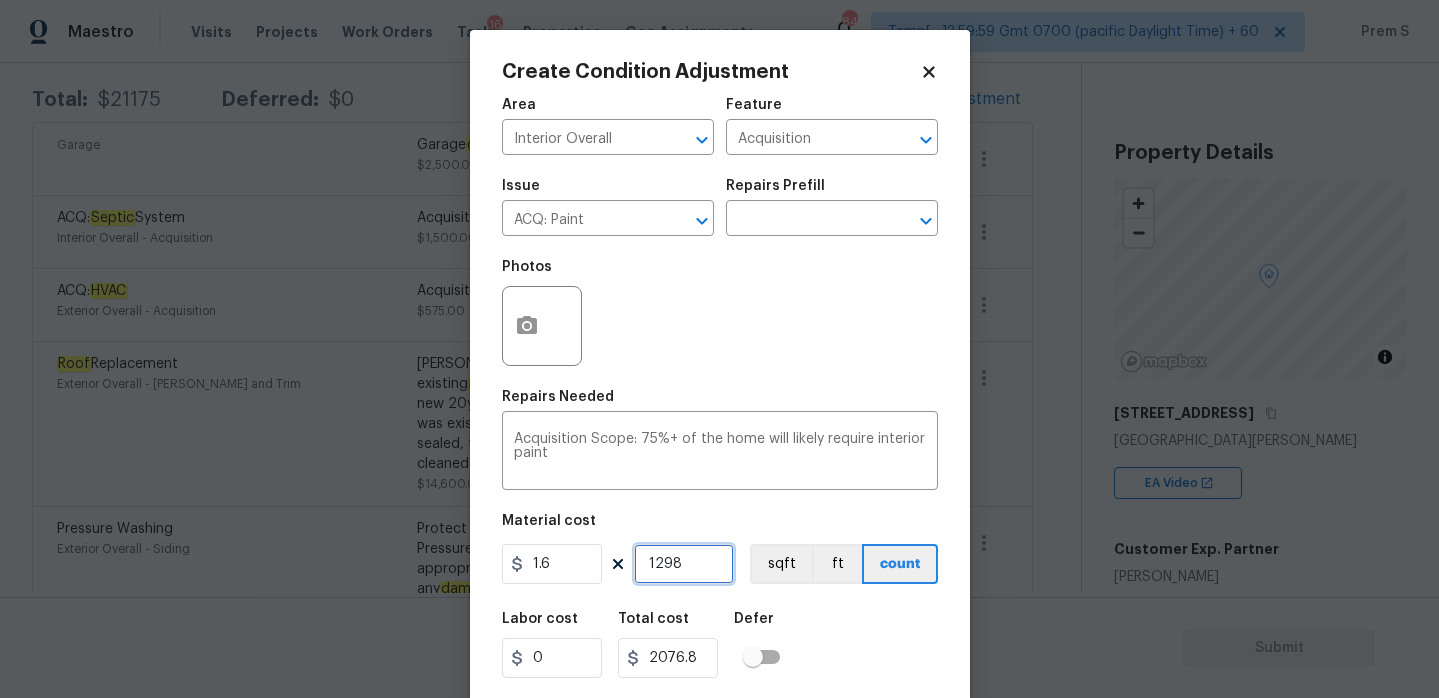 type on "1298" 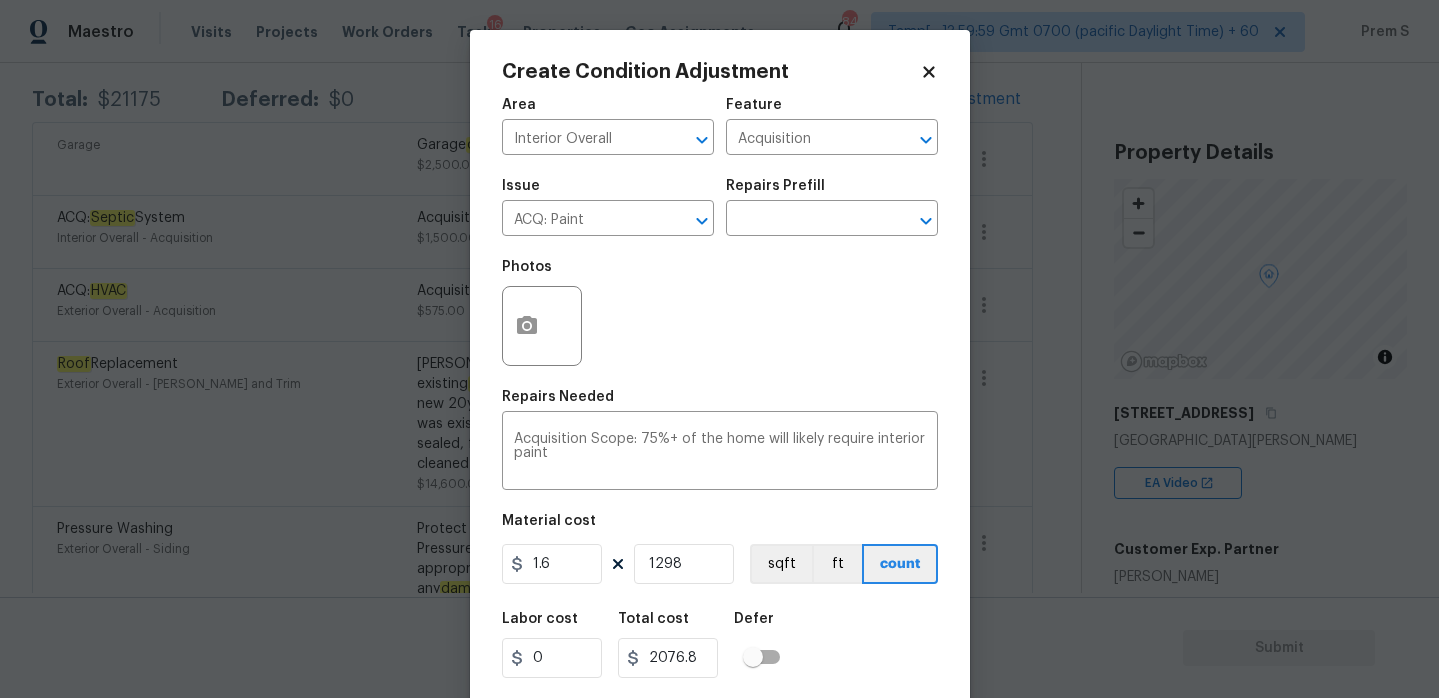 click on "Labor cost 0 Total cost 2076.8 Defer" at bounding box center [720, 645] 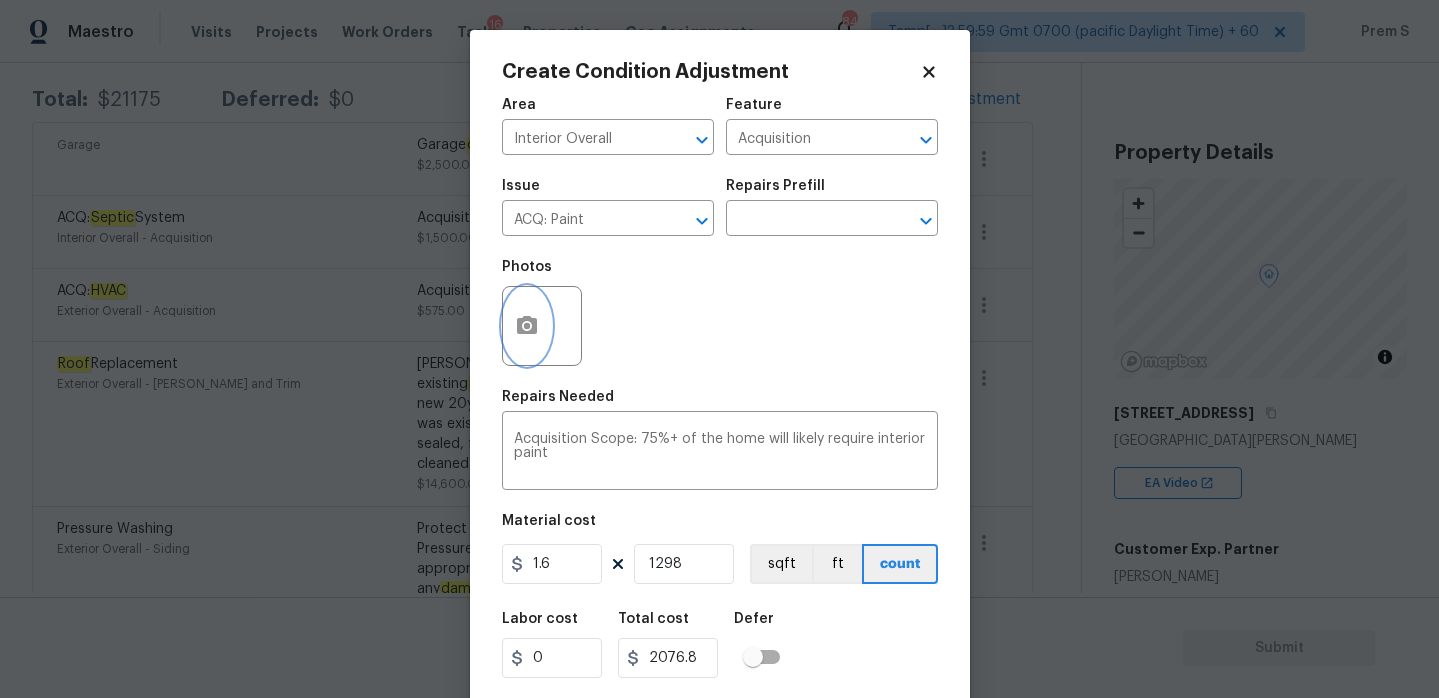 click at bounding box center [527, 326] 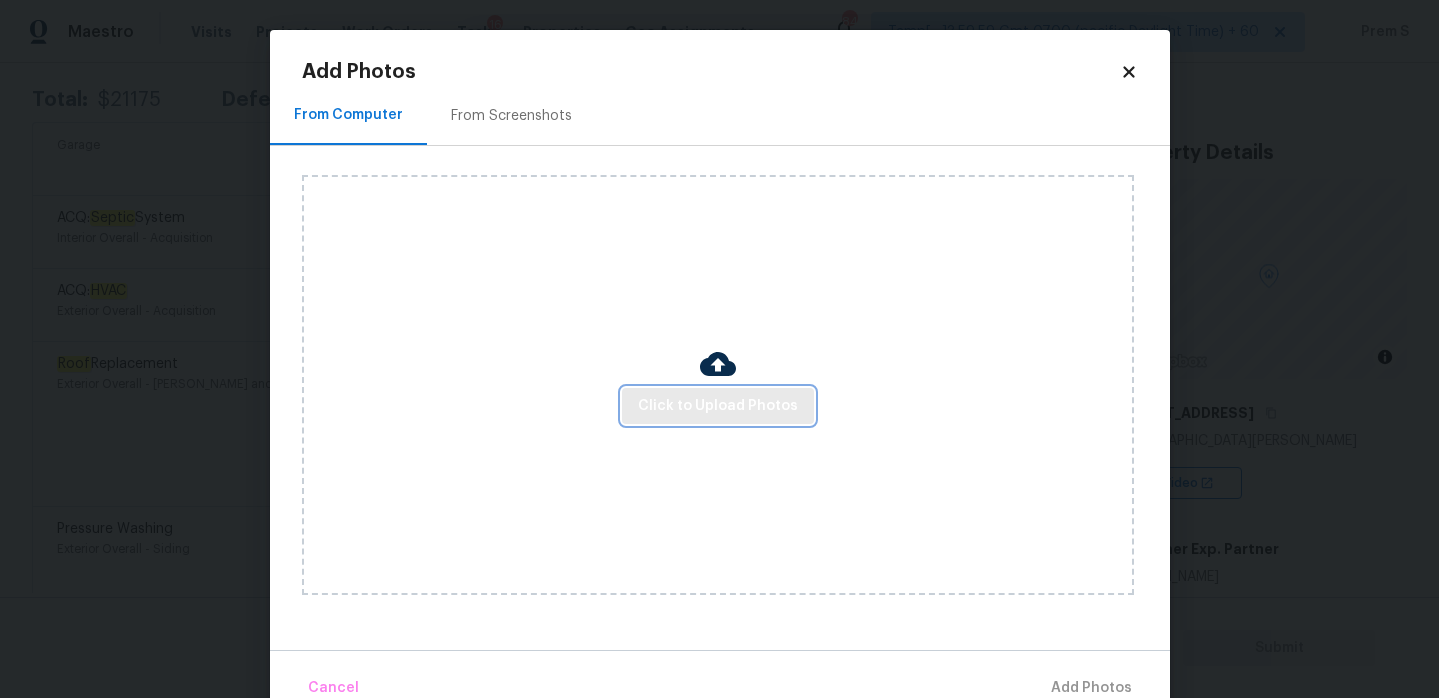 click on "Click to Upload Photos" at bounding box center (718, 406) 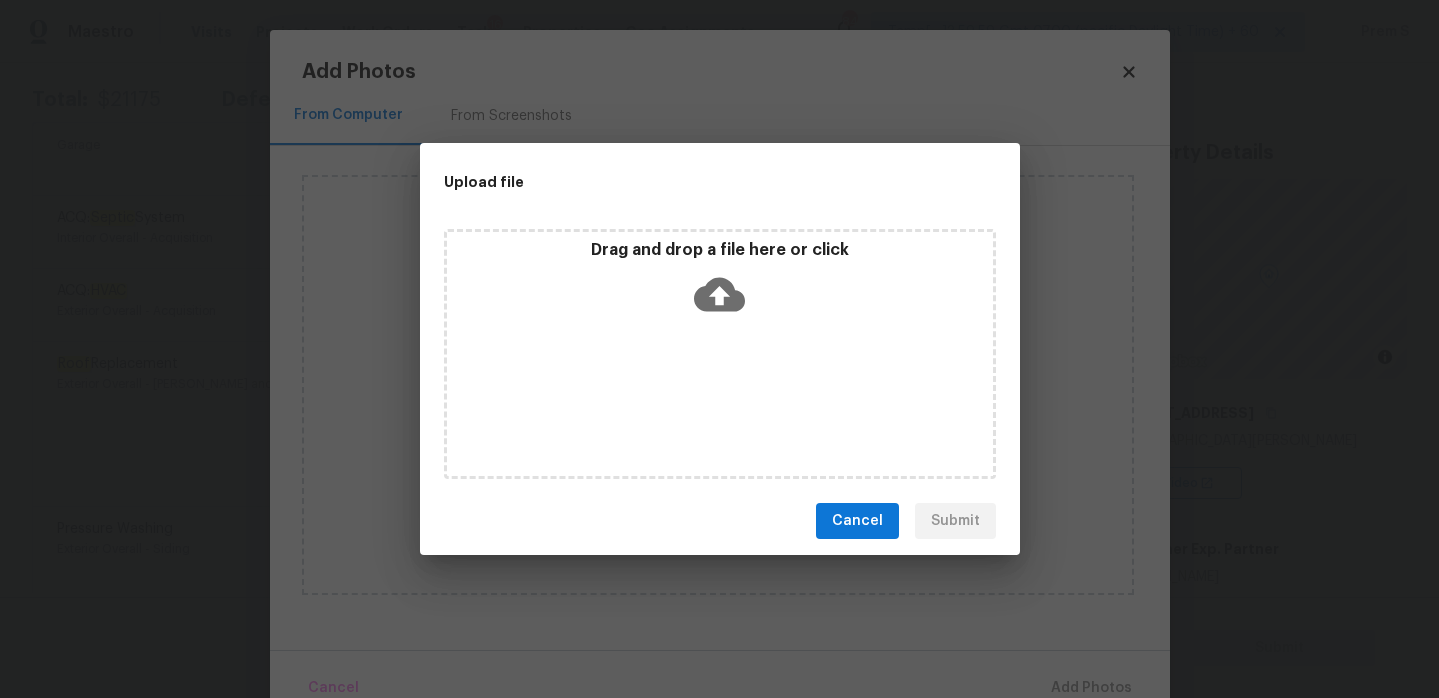 click 